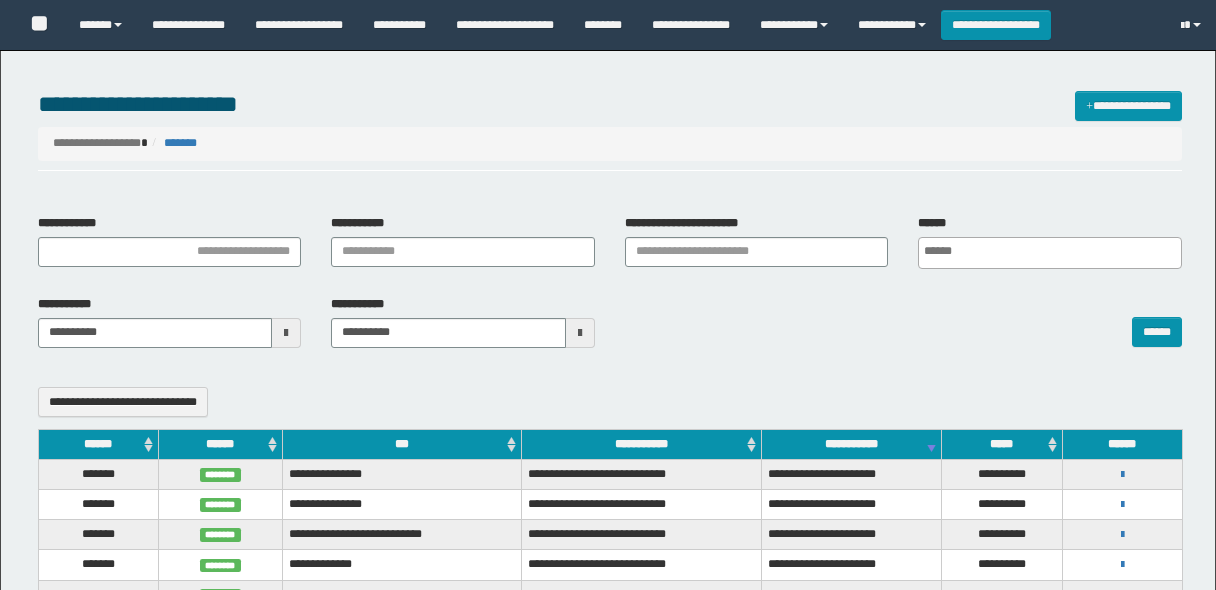 select 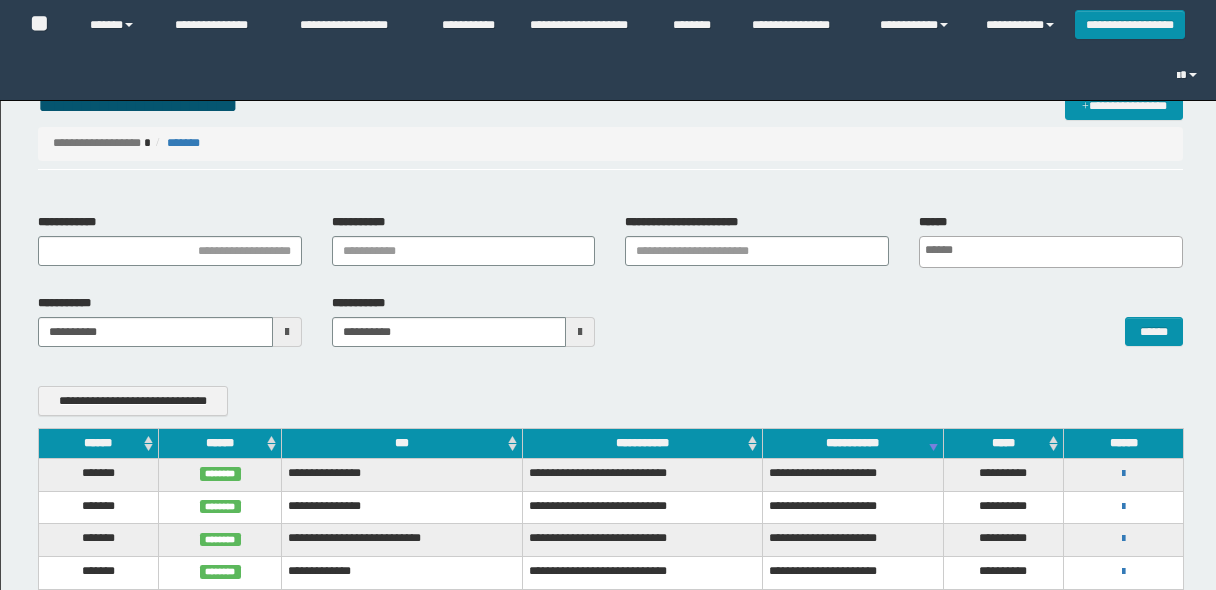scroll, scrollTop: 0, scrollLeft: 0, axis: both 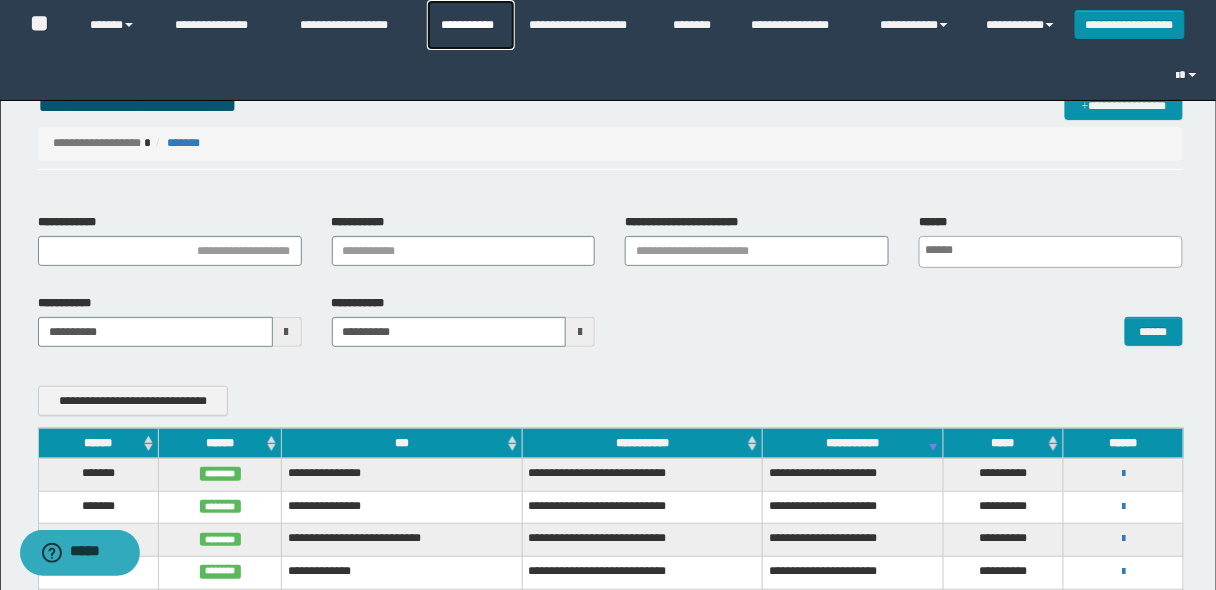 click on "**********" at bounding box center (471, 25) 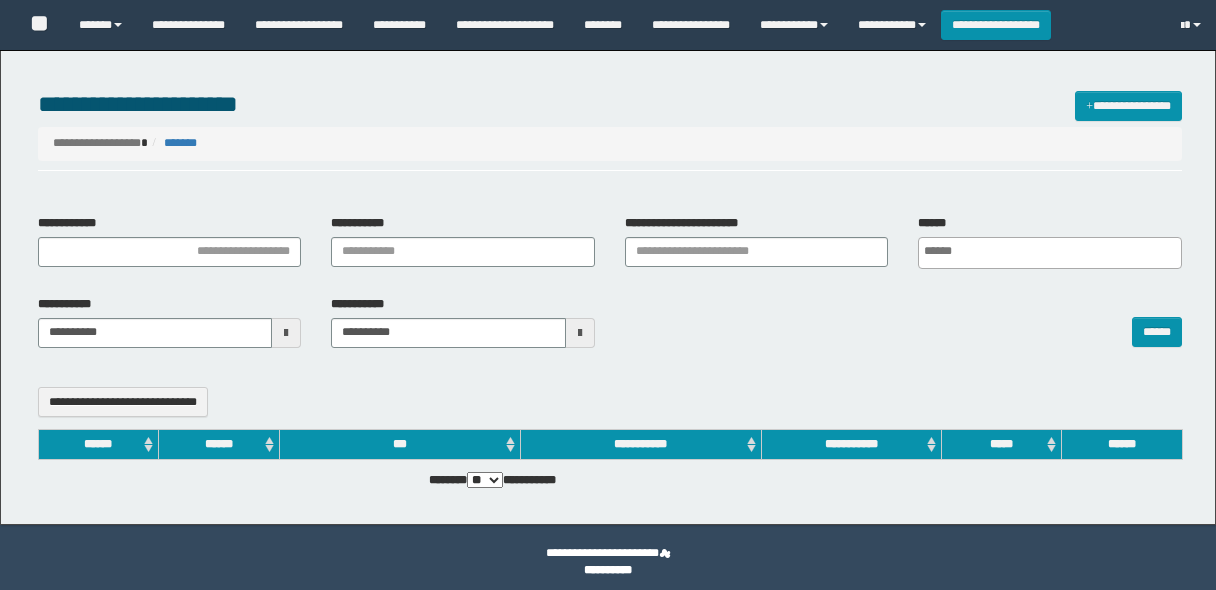 select 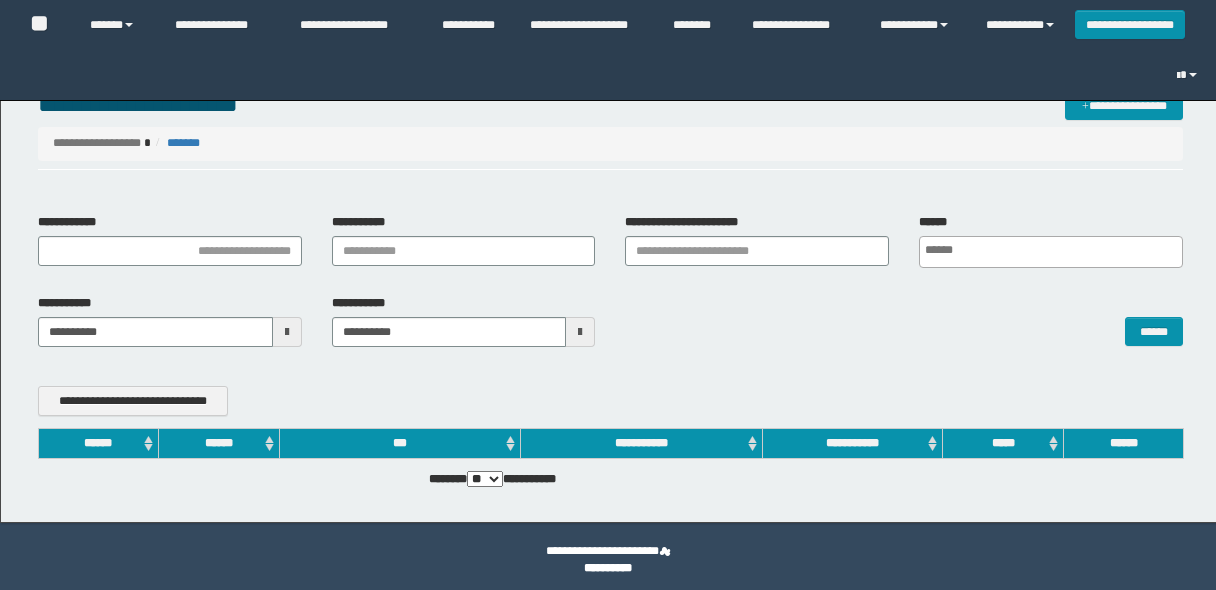 scroll, scrollTop: 0, scrollLeft: 0, axis: both 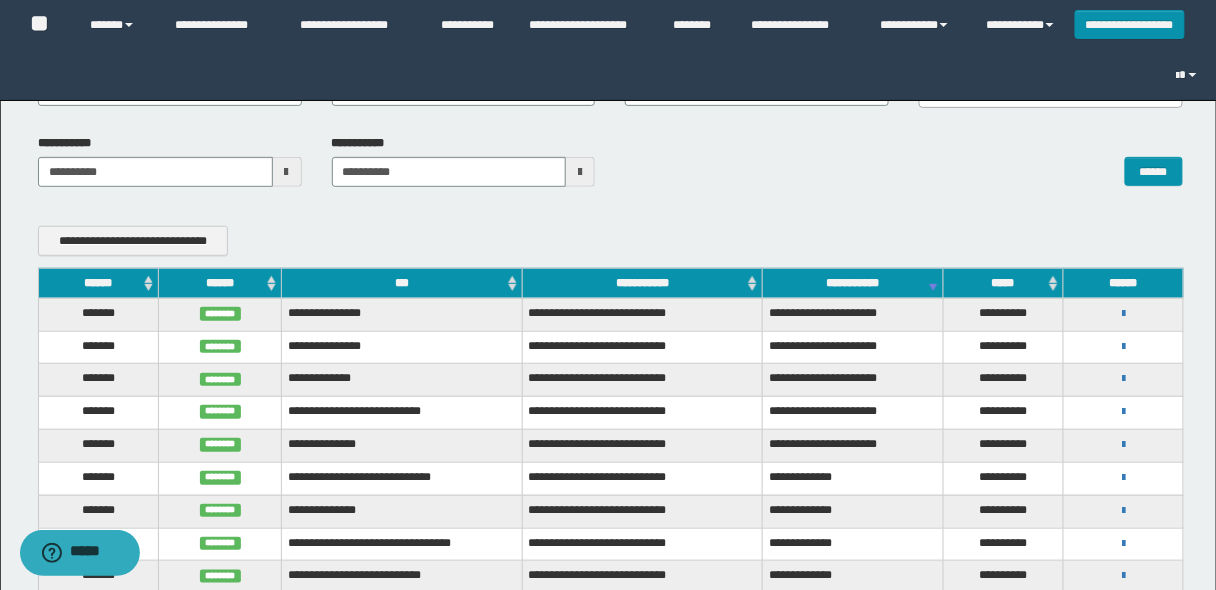click on "******" at bounding box center (98, 283) 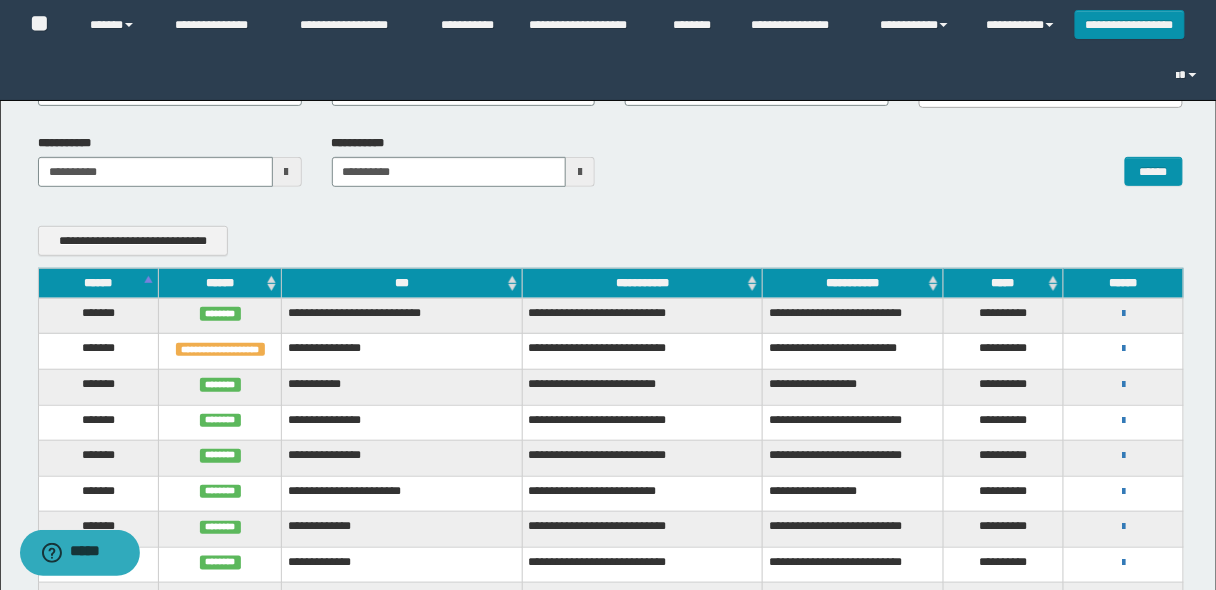 click on "******" at bounding box center (98, 283) 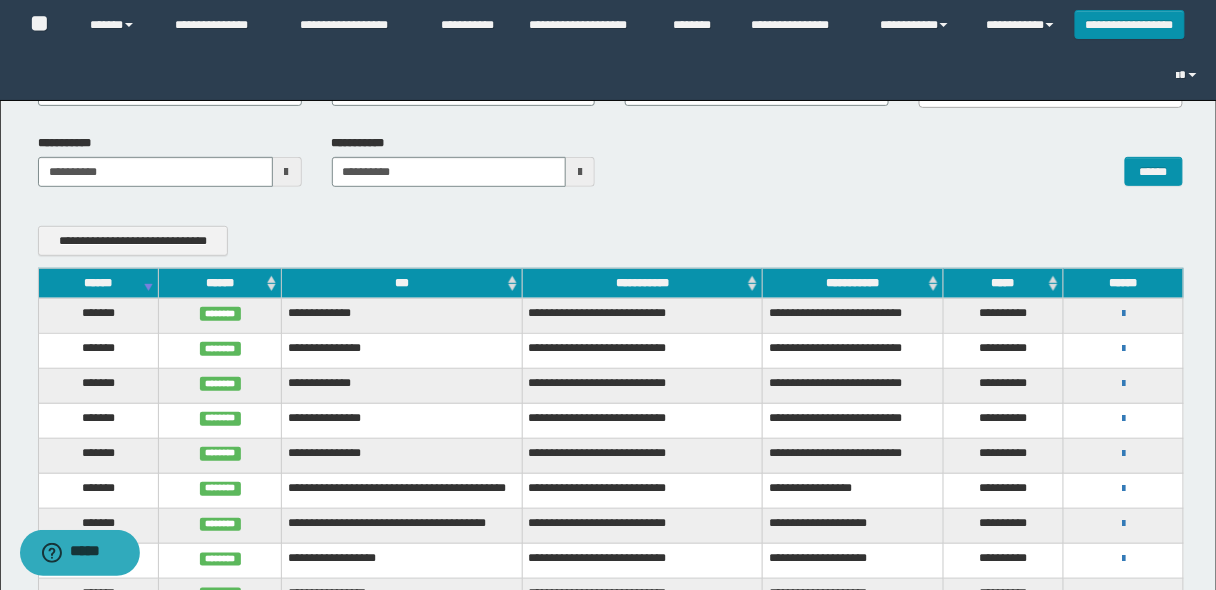 click on "******" at bounding box center [98, 283] 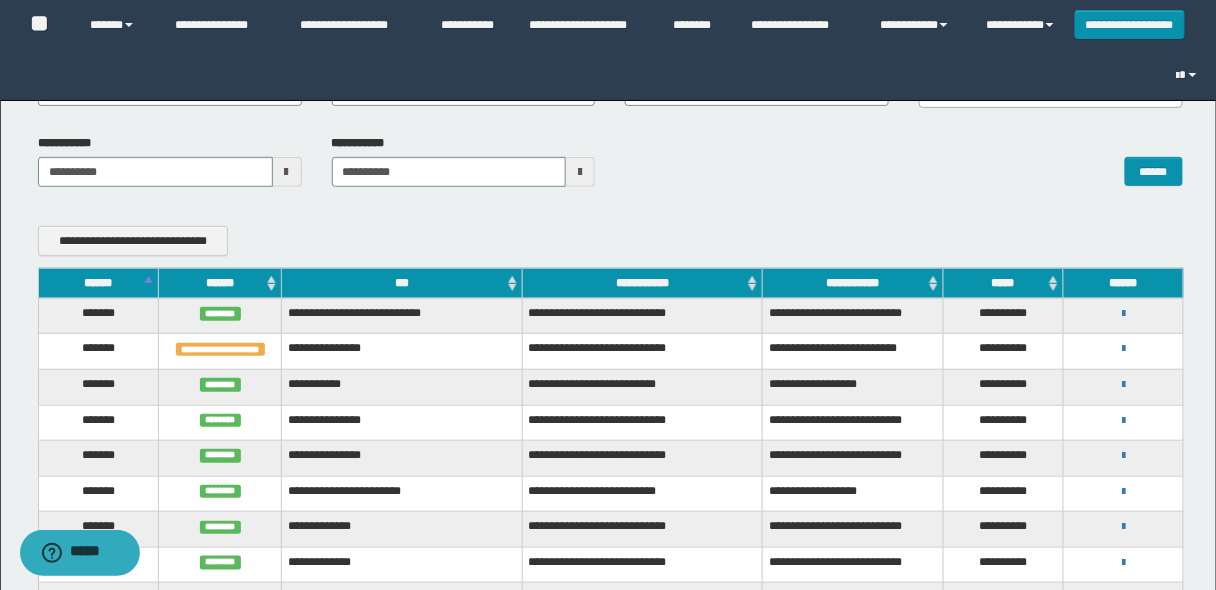 click on "******" at bounding box center (98, 283) 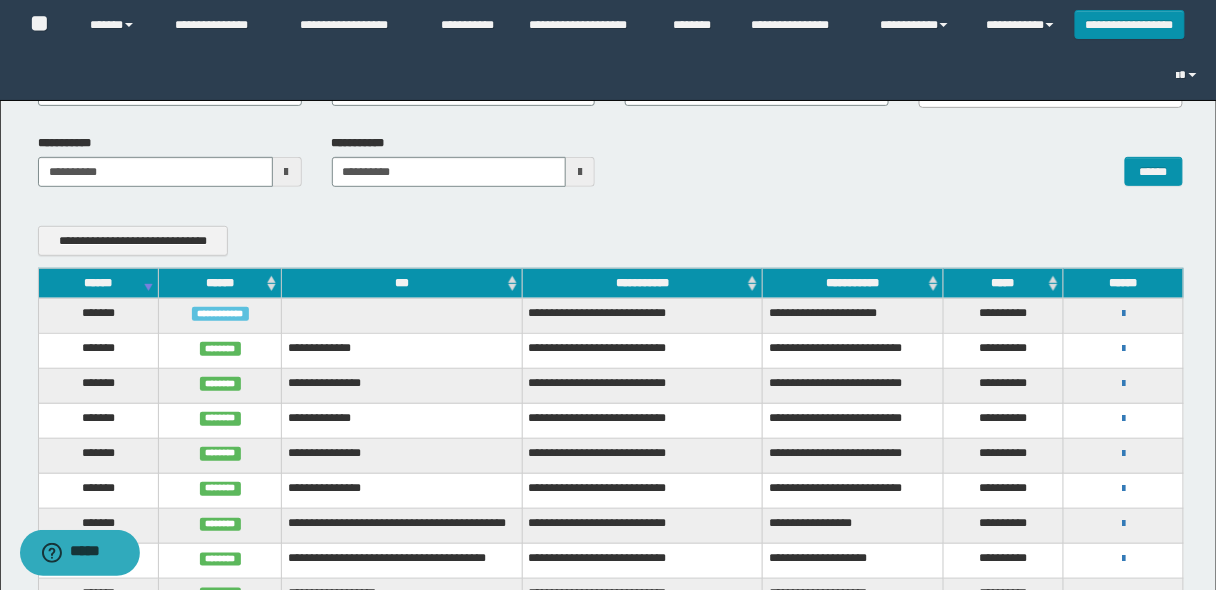 click on "******" at bounding box center (98, 283) 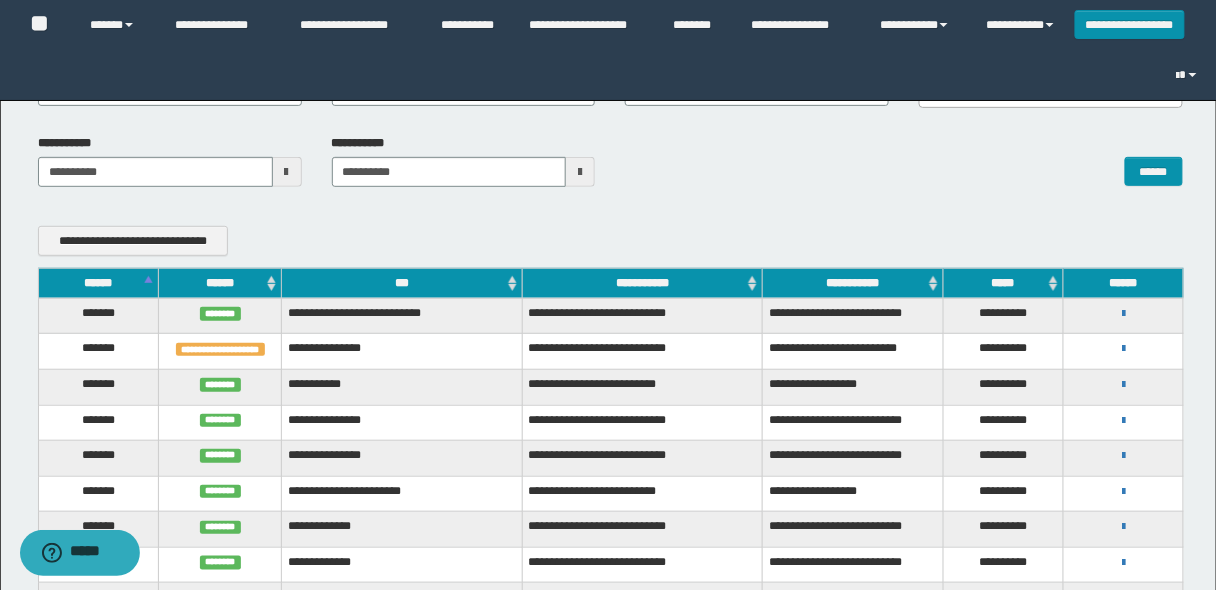 click on "******" at bounding box center [98, 283] 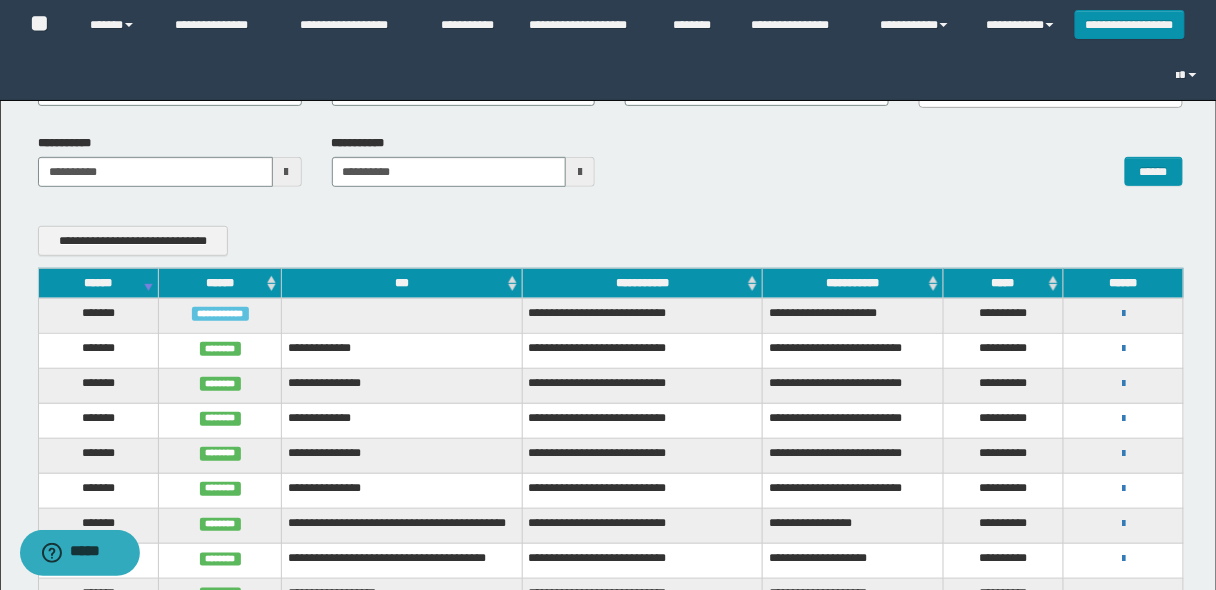 click on "**********" at bounding box center (1123, 313) 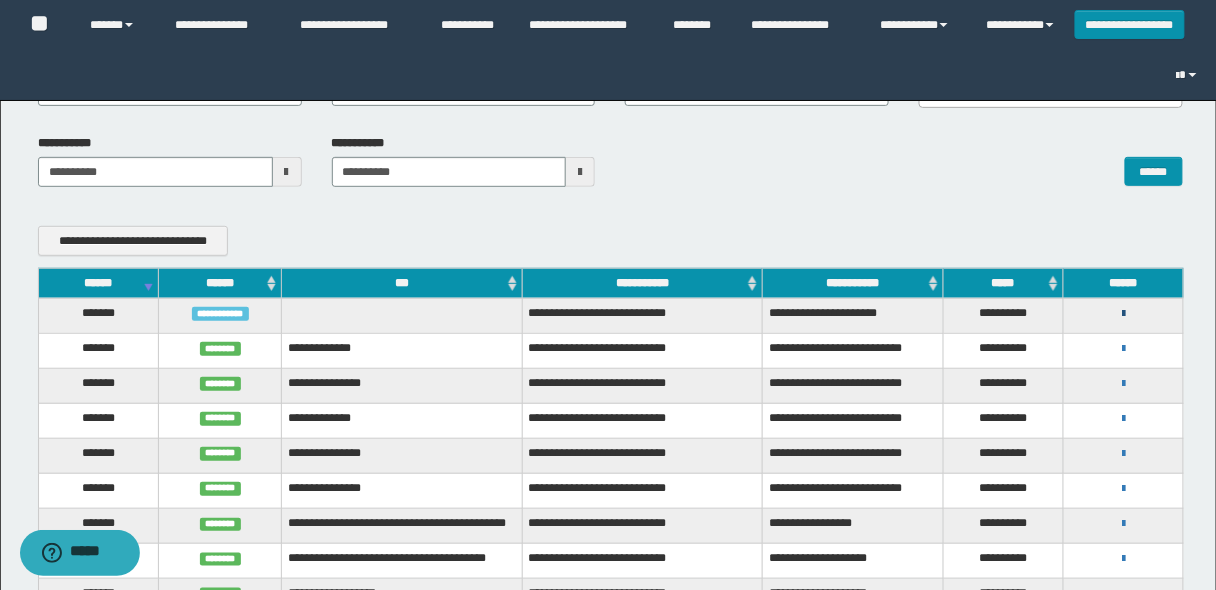 click at bounding box center (1123, 314) 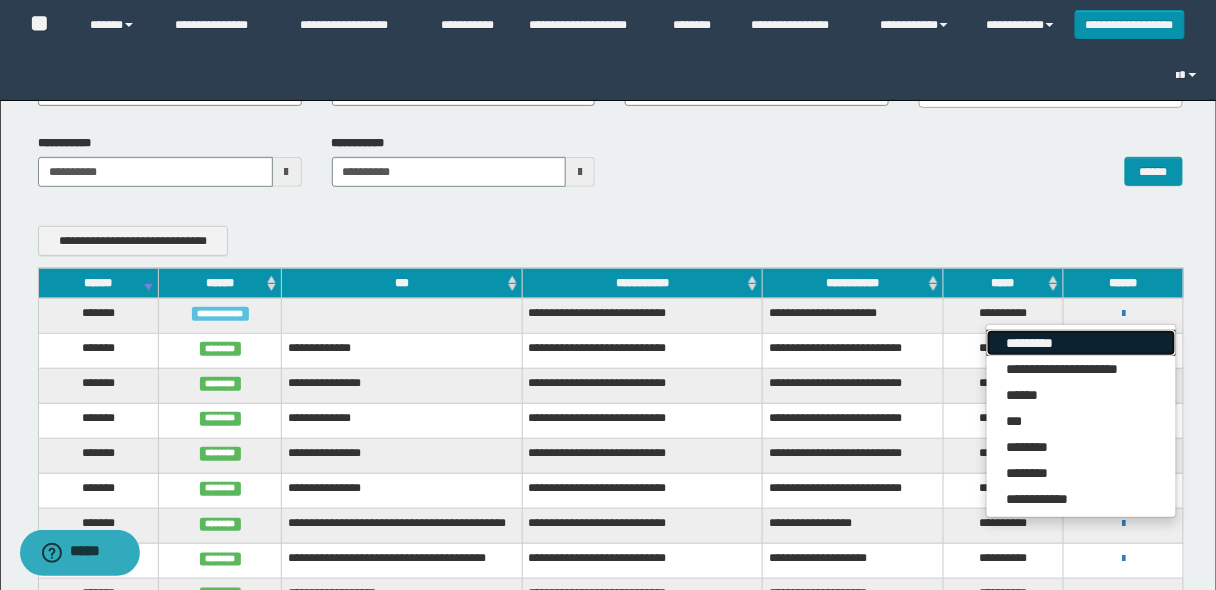 click on "*********" at bounding box center [1081, 343] 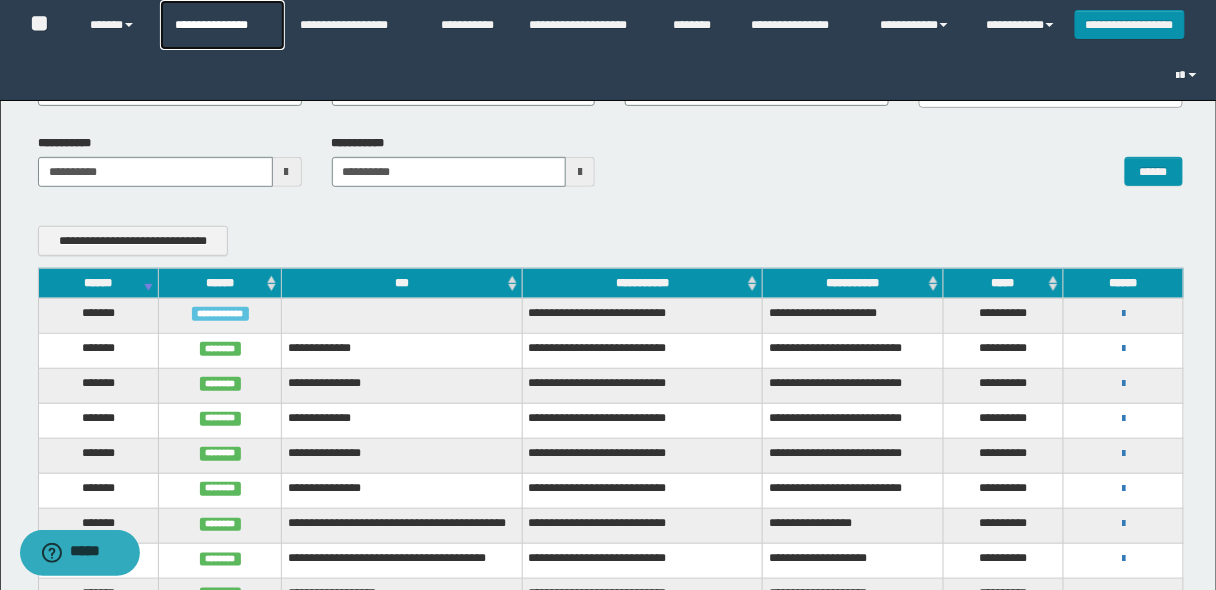 click on "**********" at bounding box center (222, 25) 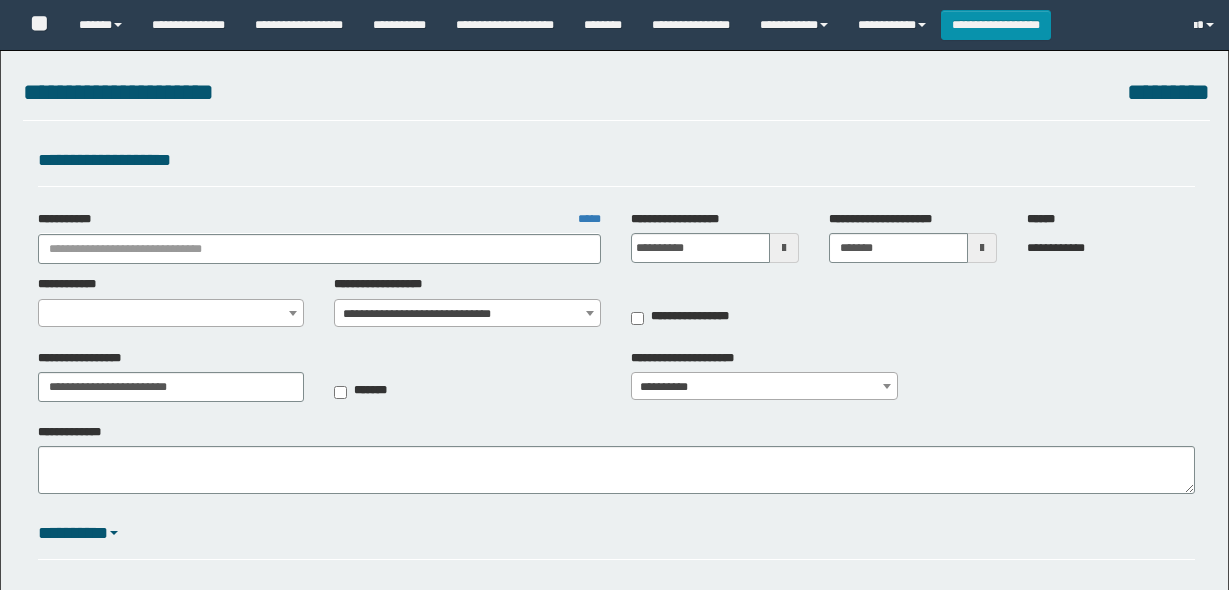 select on "***" 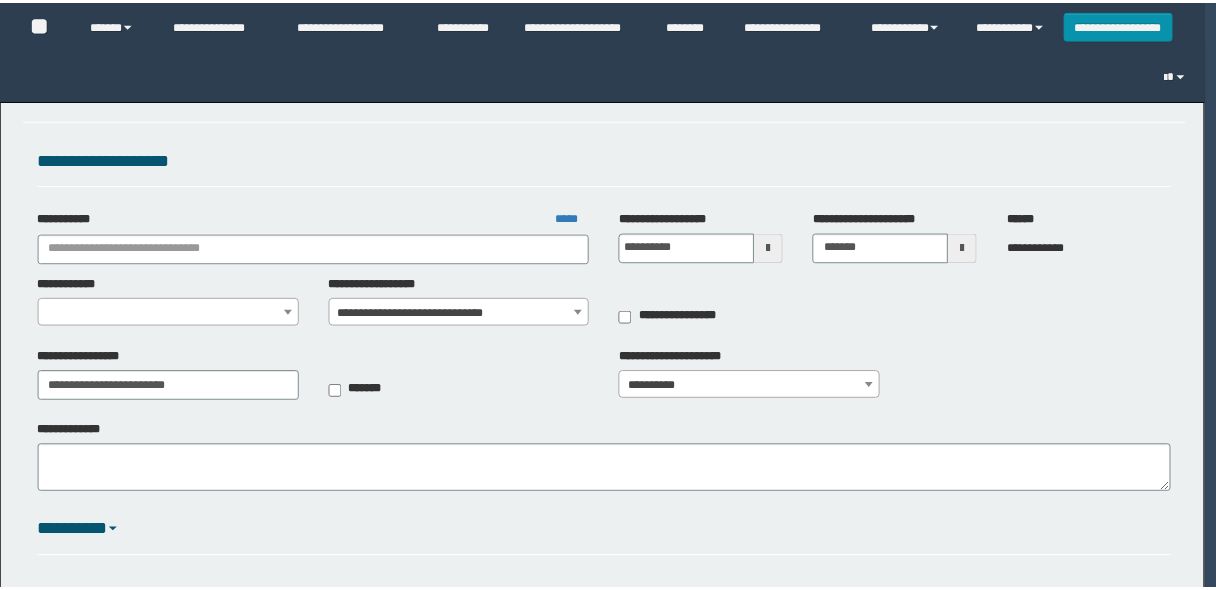 scroll, scrollTop: 0, scrollLeft: 0, axis: both 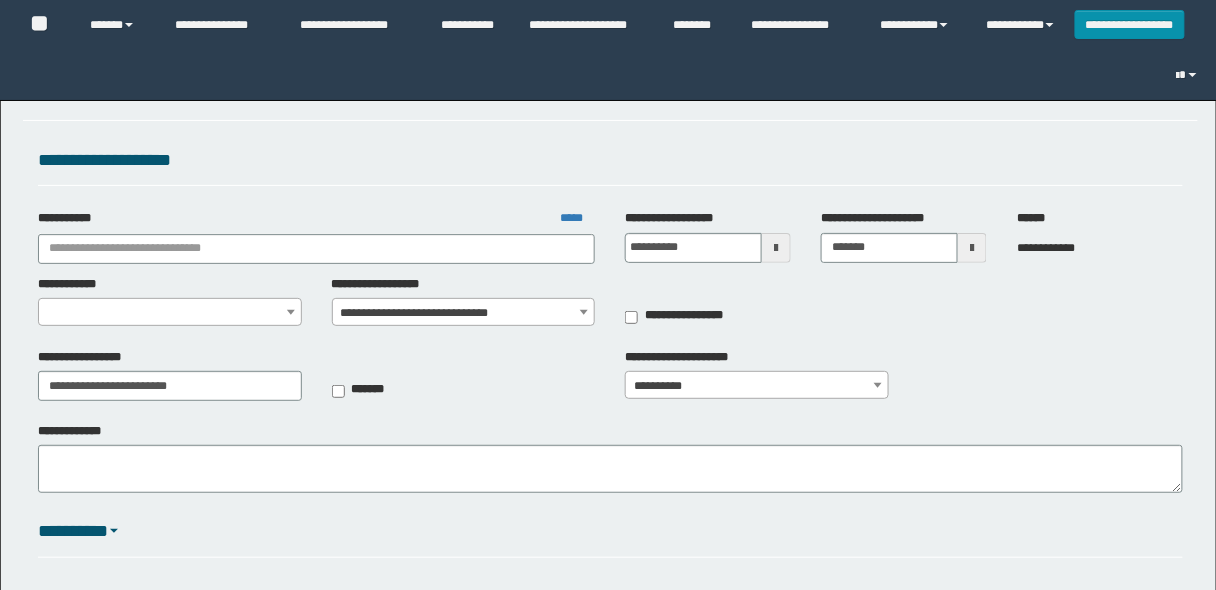 type on "**********" 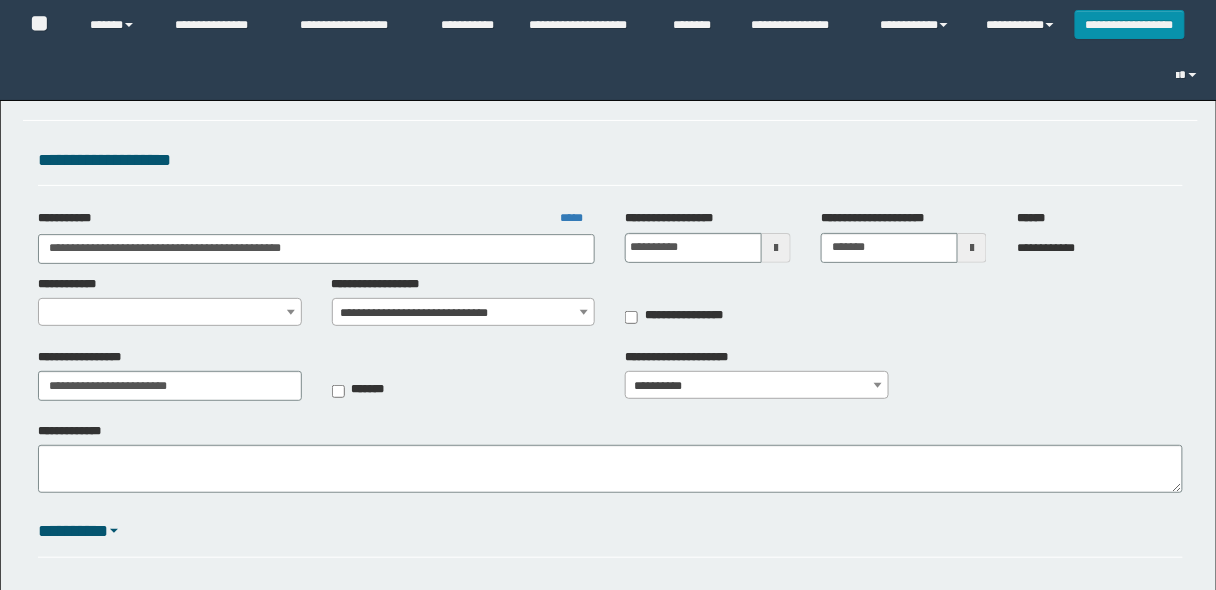 select on "*" 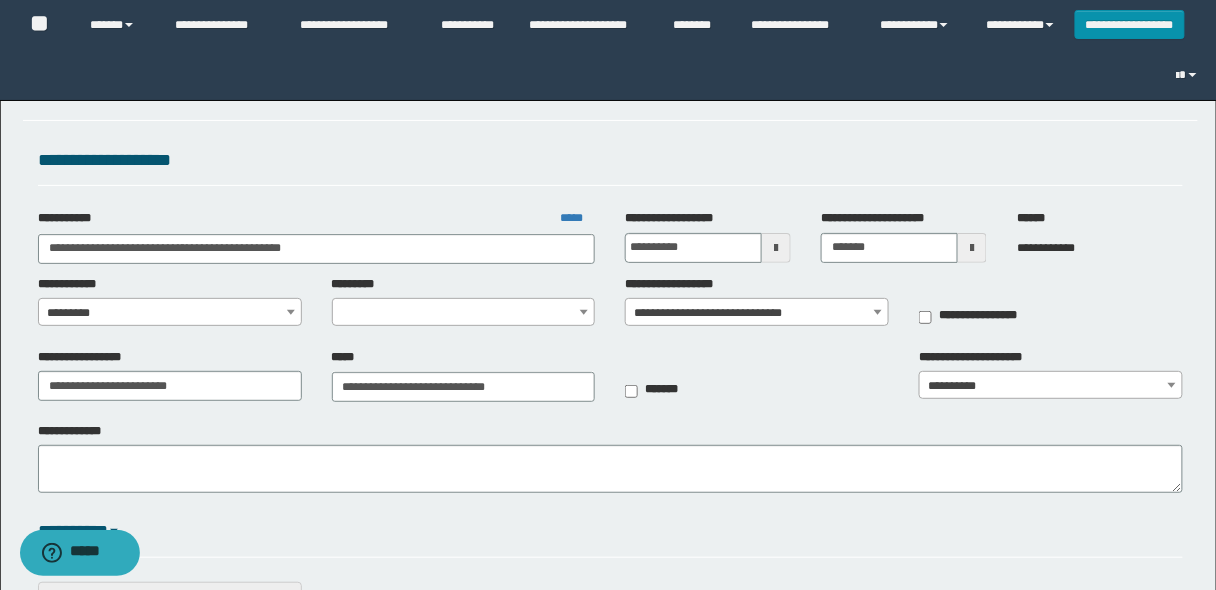 select on "*" 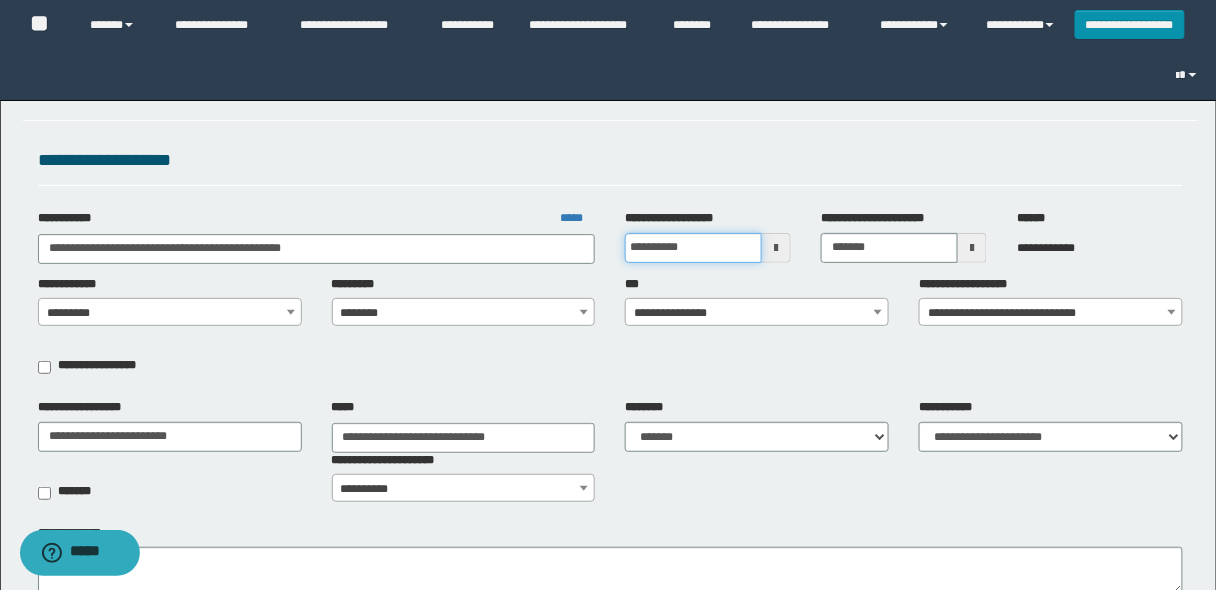 click on "**********" at bounding box center [693, 248] 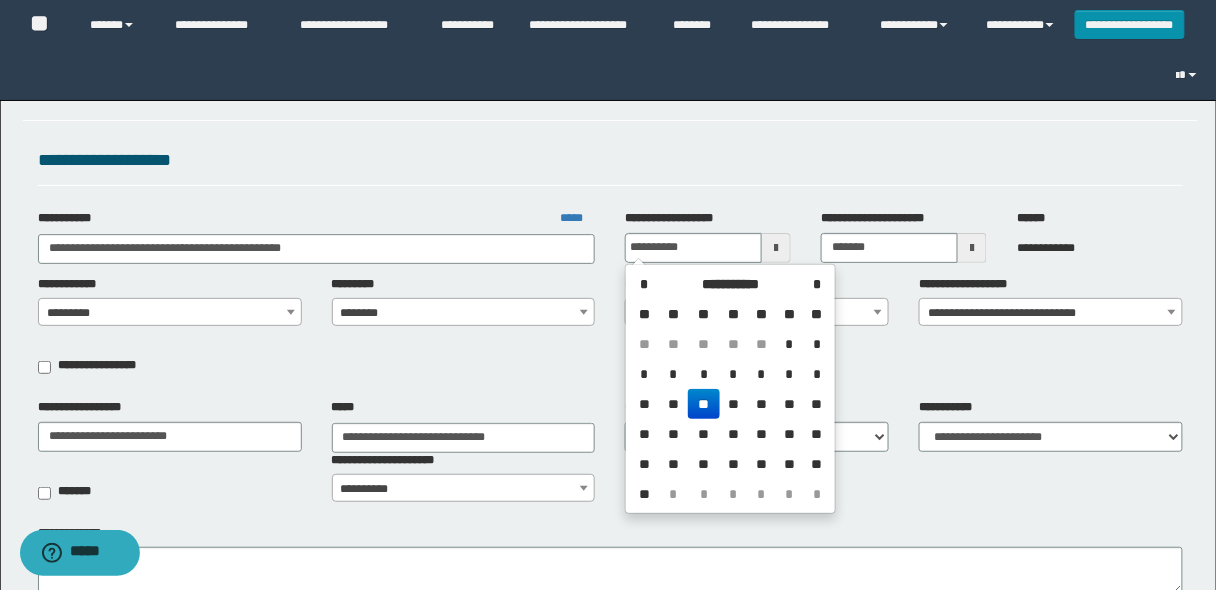 click on "**********" at bounding box center [611, 165] 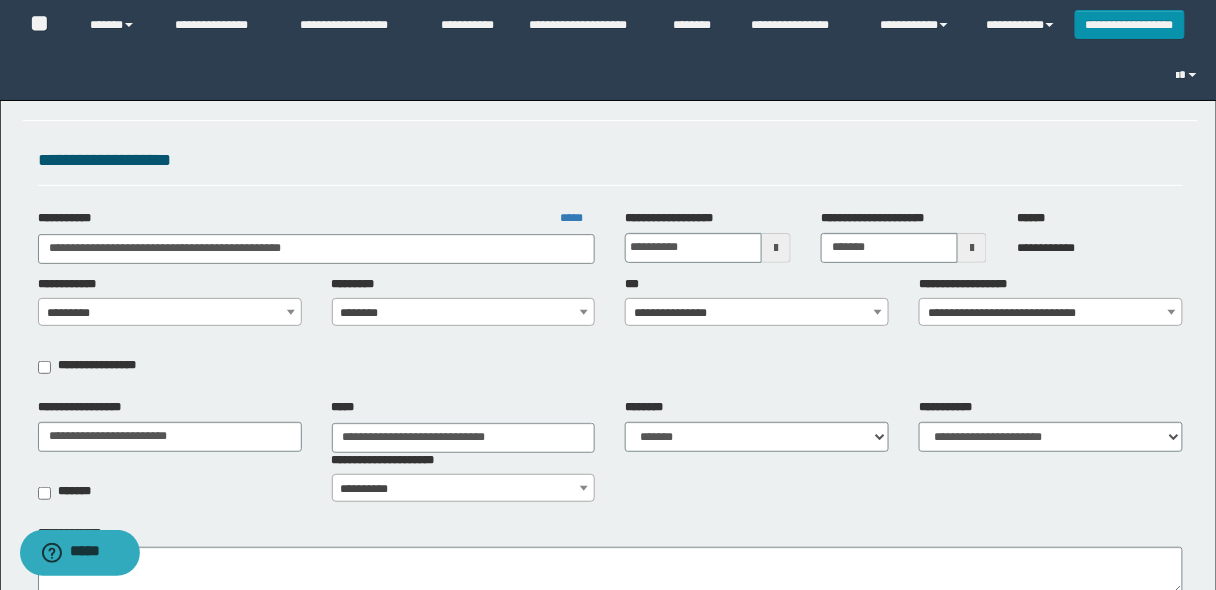 click on "**********" at bounding box center (757, 313) 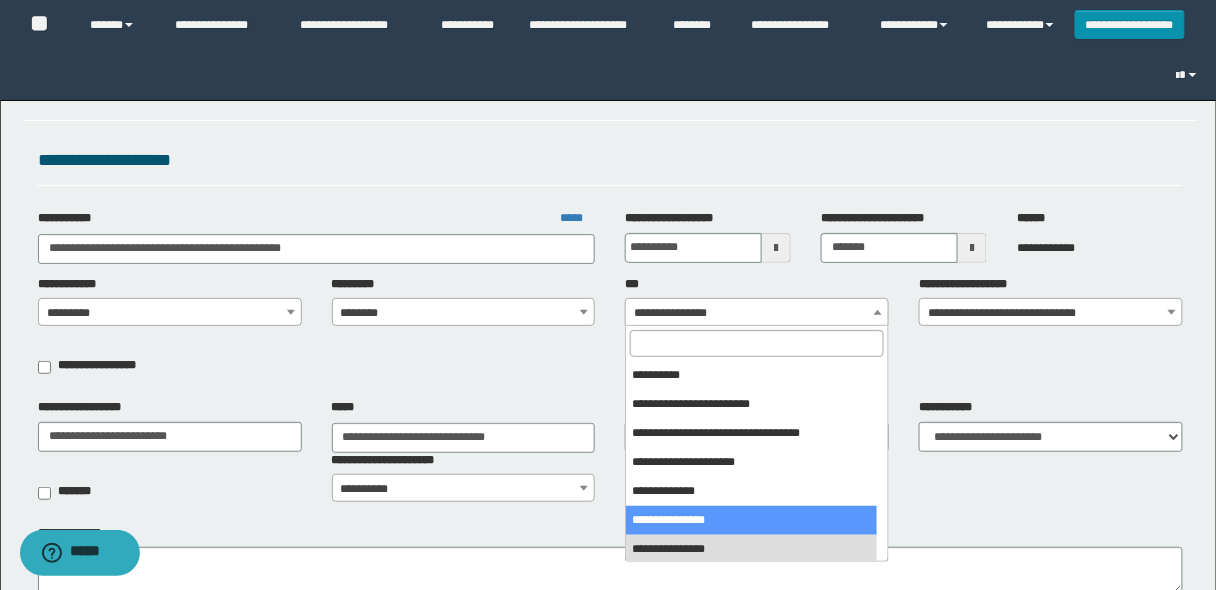 select on "***" 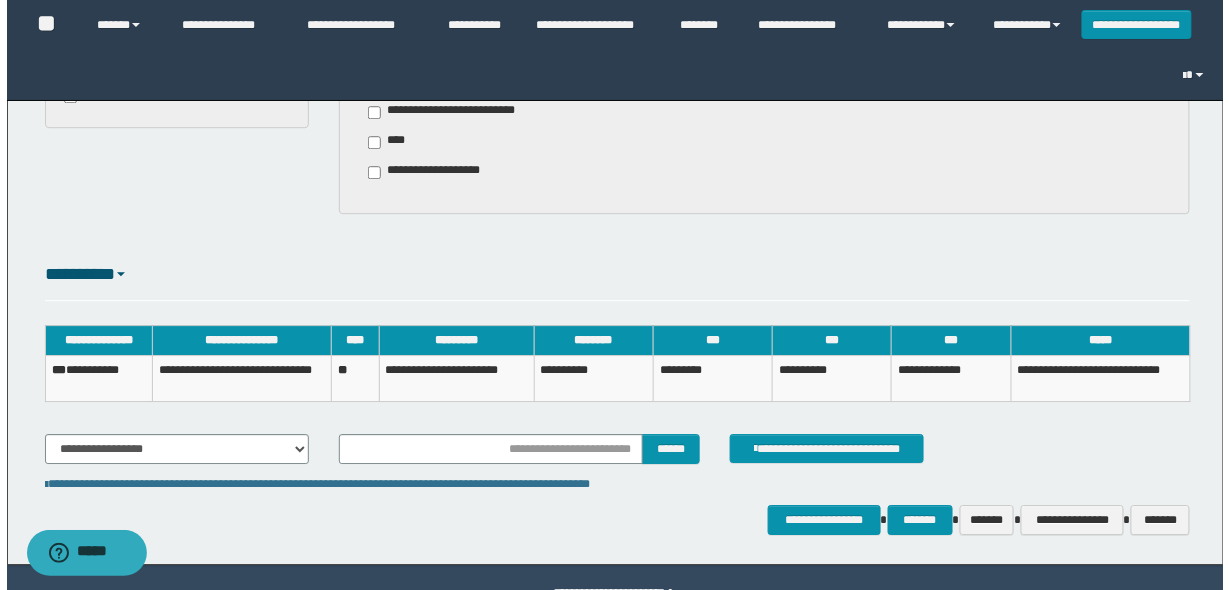 scroll, scrollTop: 1399, scrollLeft: 0, axis: vertical 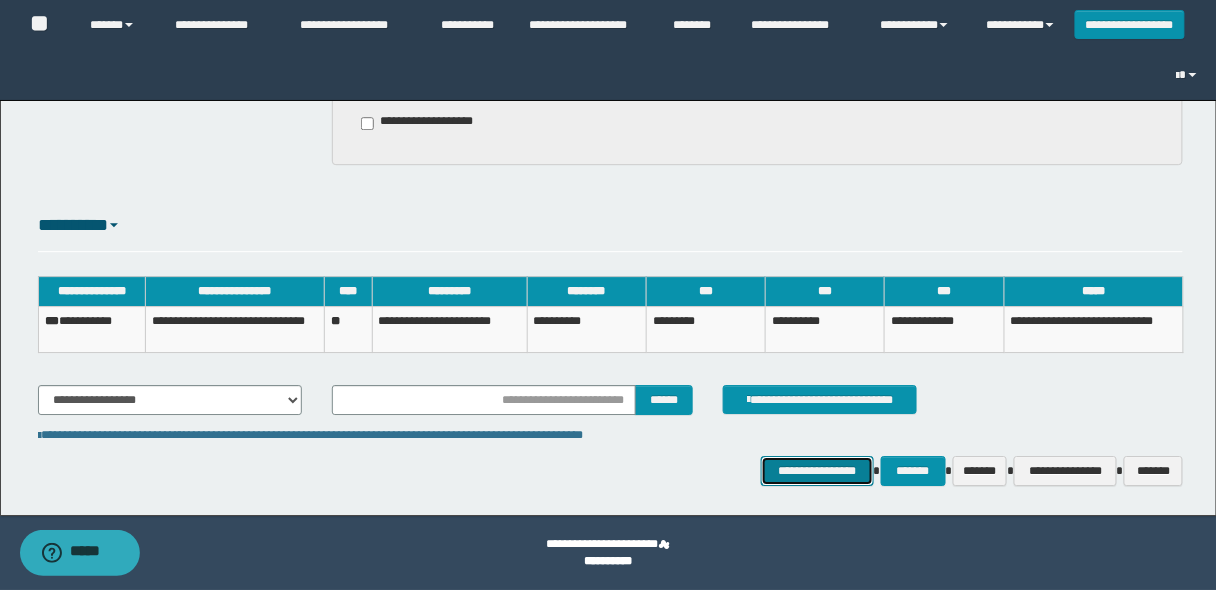 click on "**********" at bounding box center [817, 470] 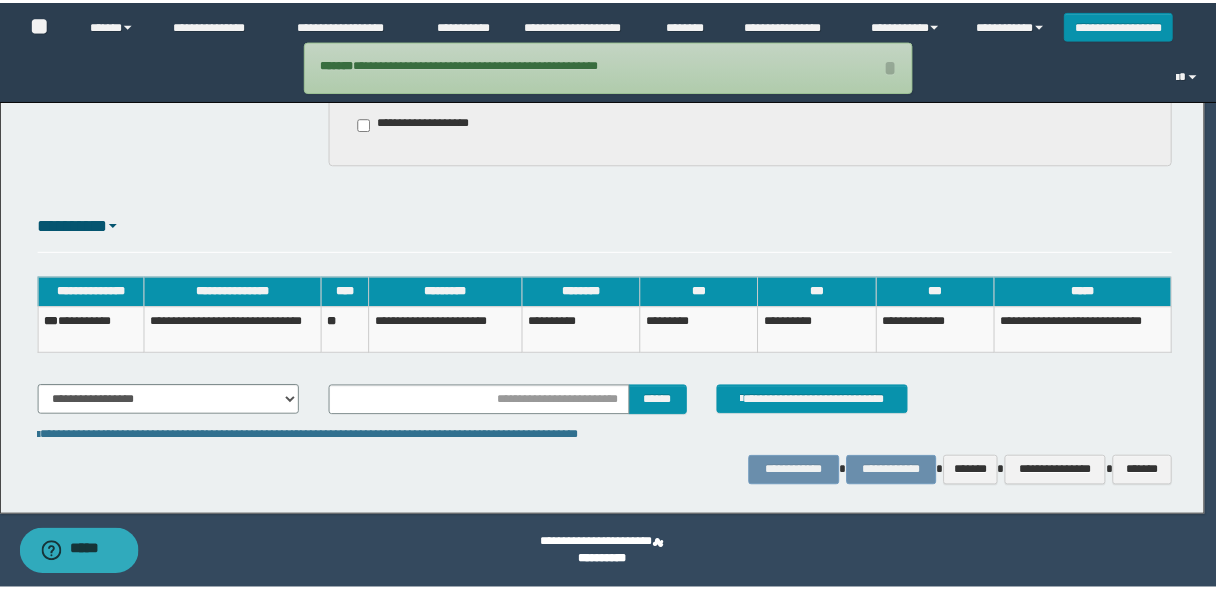 scroll, scrollTop: 1302, scrollLeft: 0, axis: vertical 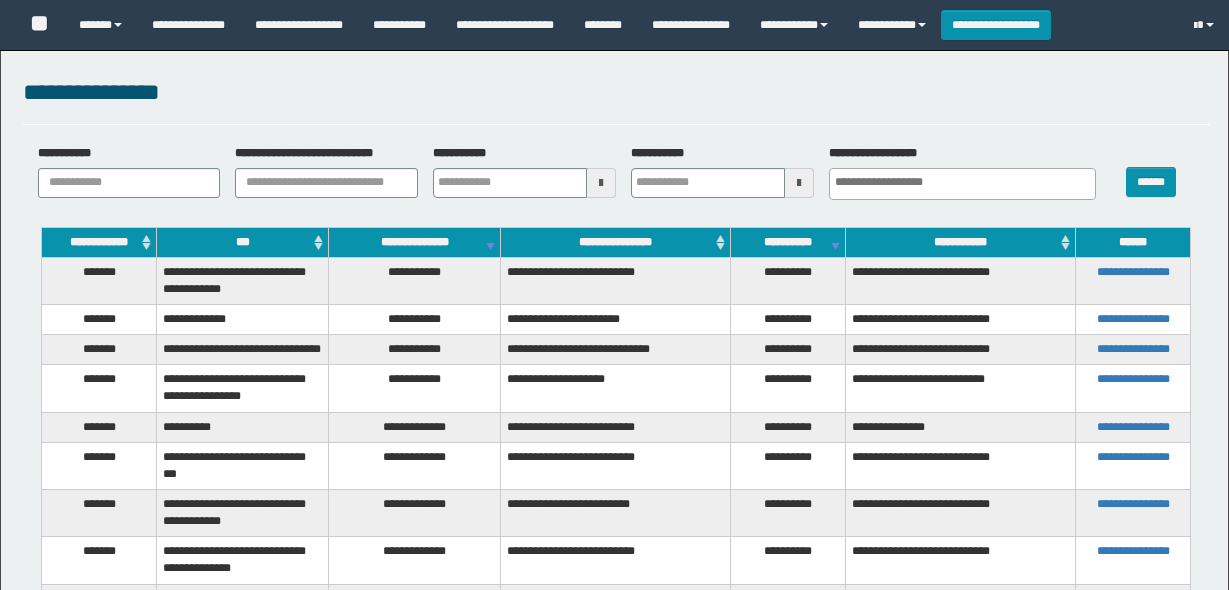select 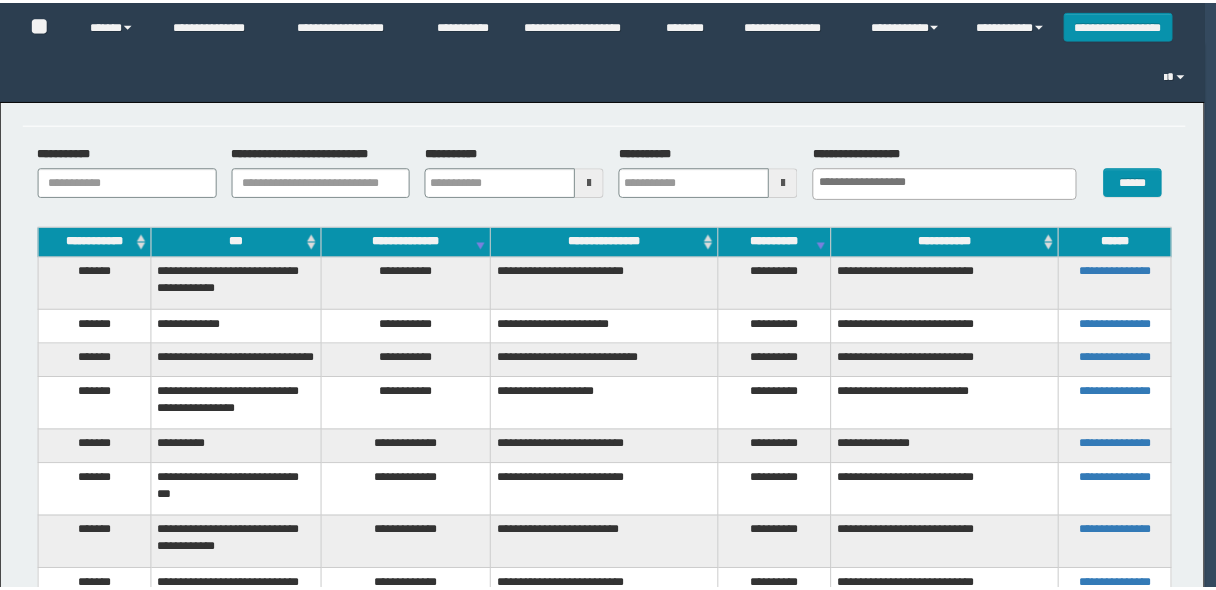 scroll, scrollTop: 0, scrollLeft: 0, axis: both 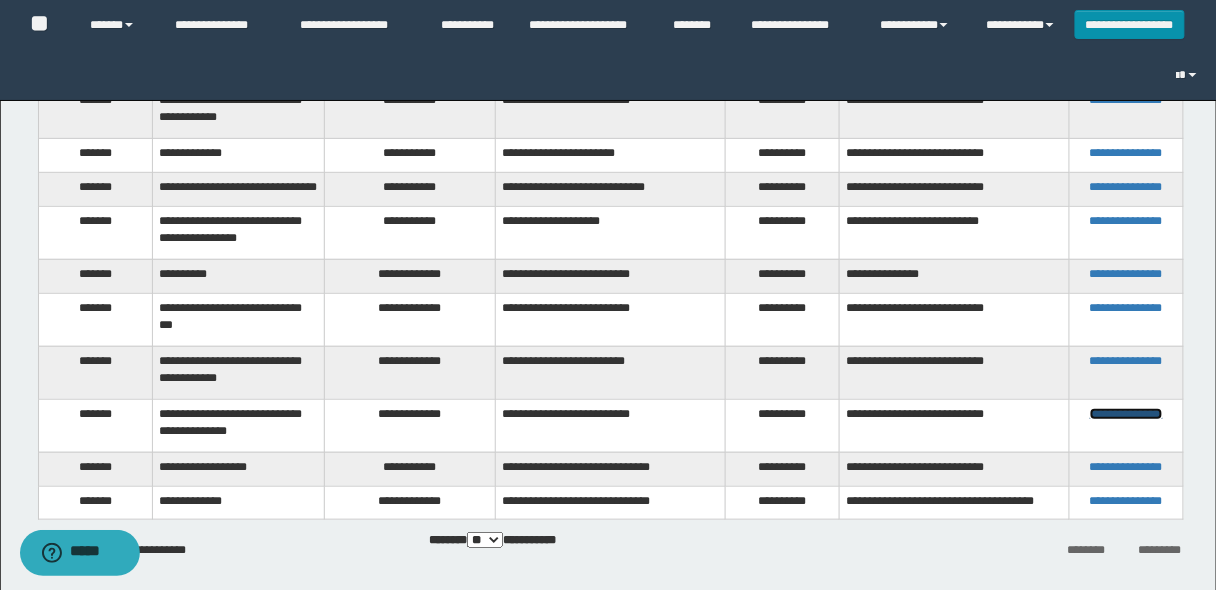 click on "**********" at bounding box center (1126, 414) 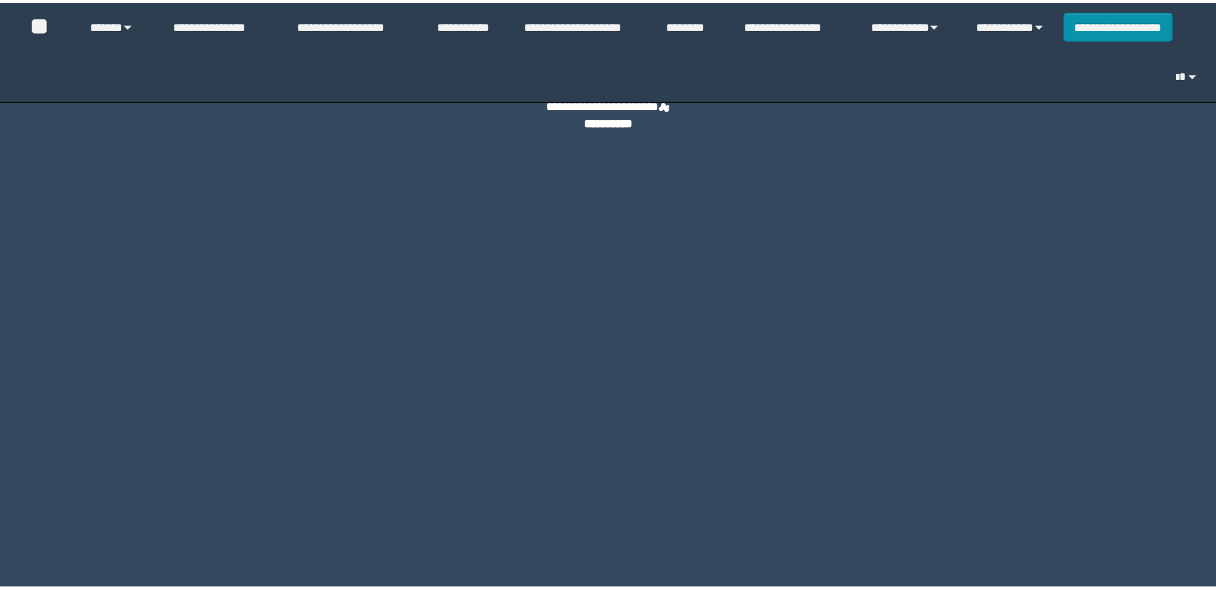 scroll, scrollTop: 0, scrollLeft: 0, axis: both 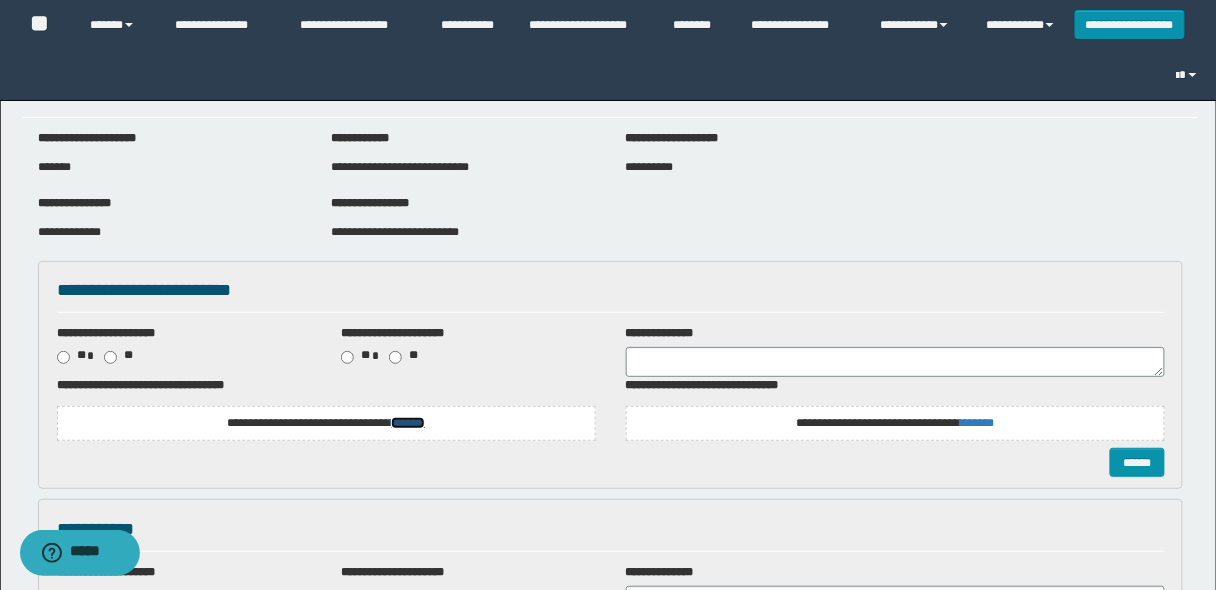 click on "*******" at bounding box center [408, 423] 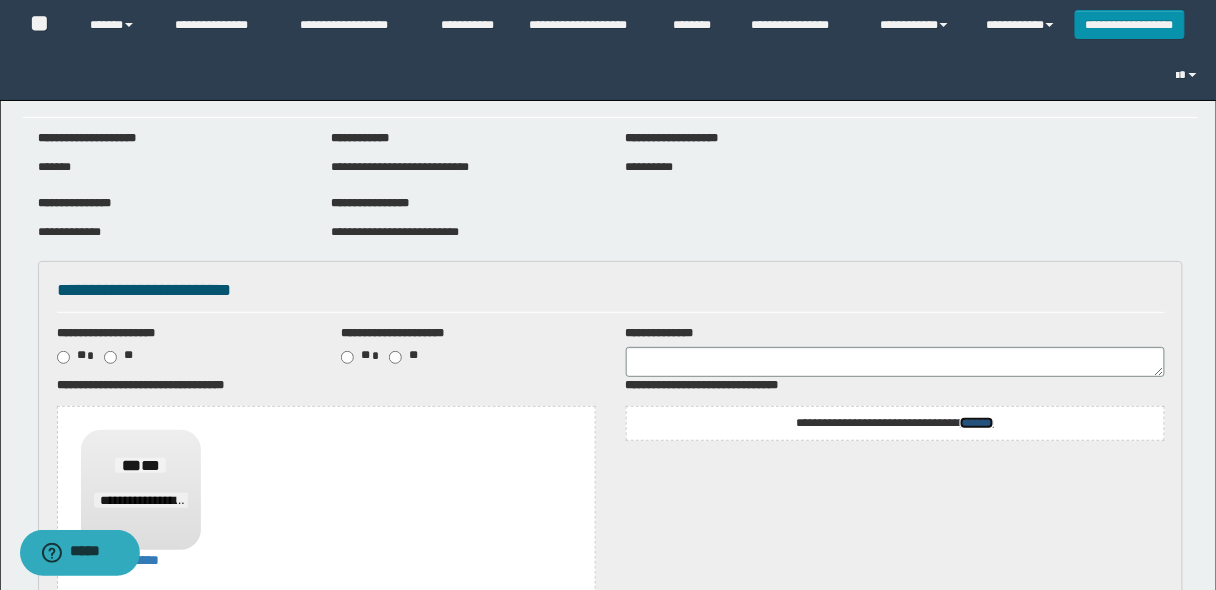 click on "*******" at bounding box center [977, 423] 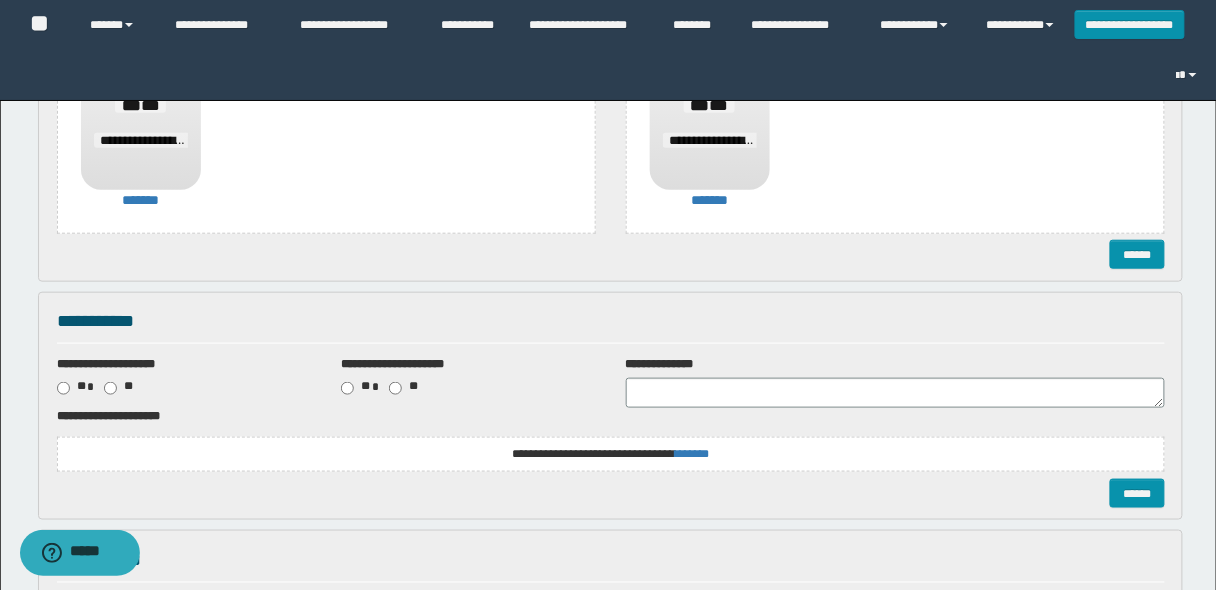 scroll, scrollTop: 400, scrollLeft: 0, axis: vertical 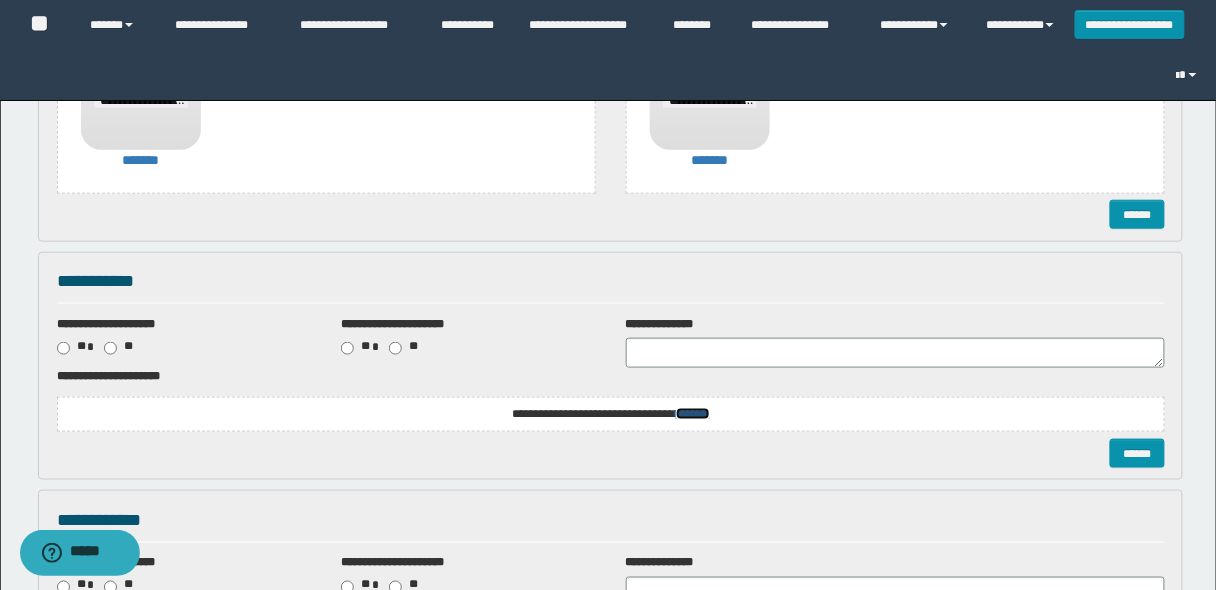 click on "*******" at bounding box center (693, 414) 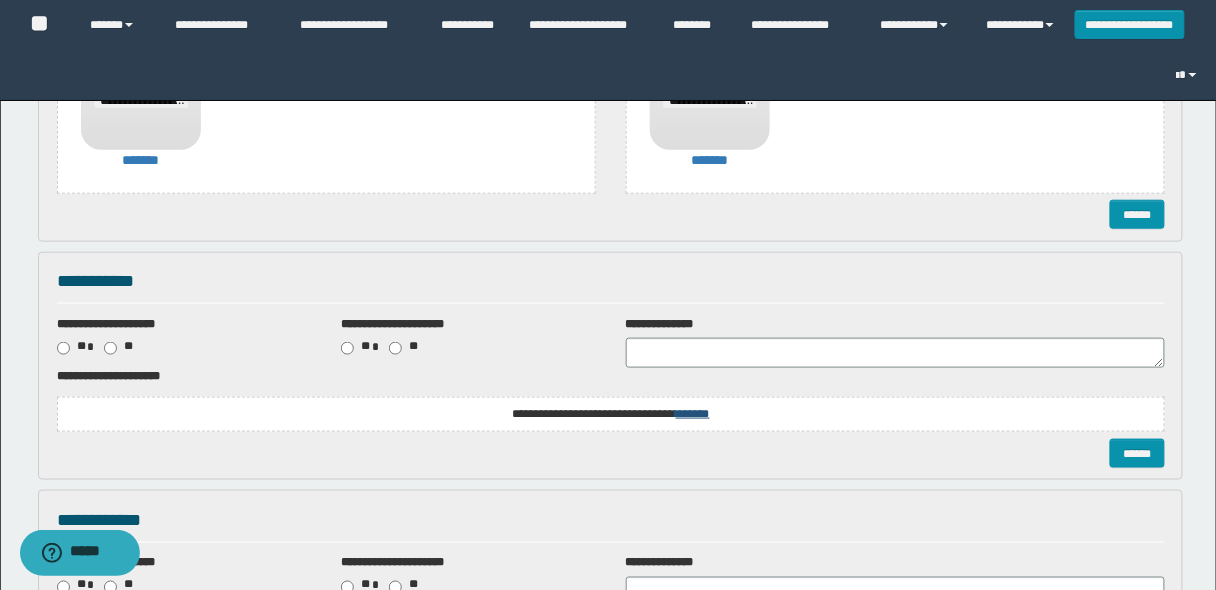 scroll, scrollTop: 0, scrollLeft: 0, axis: both 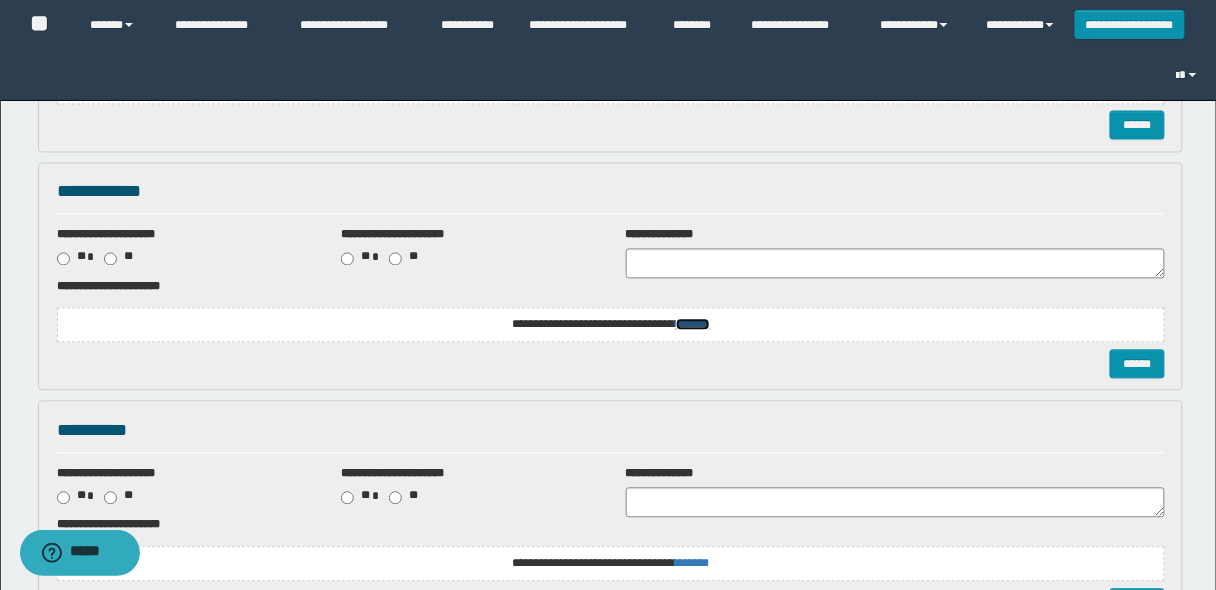 click on "*******" at bounding box center (0, 0) 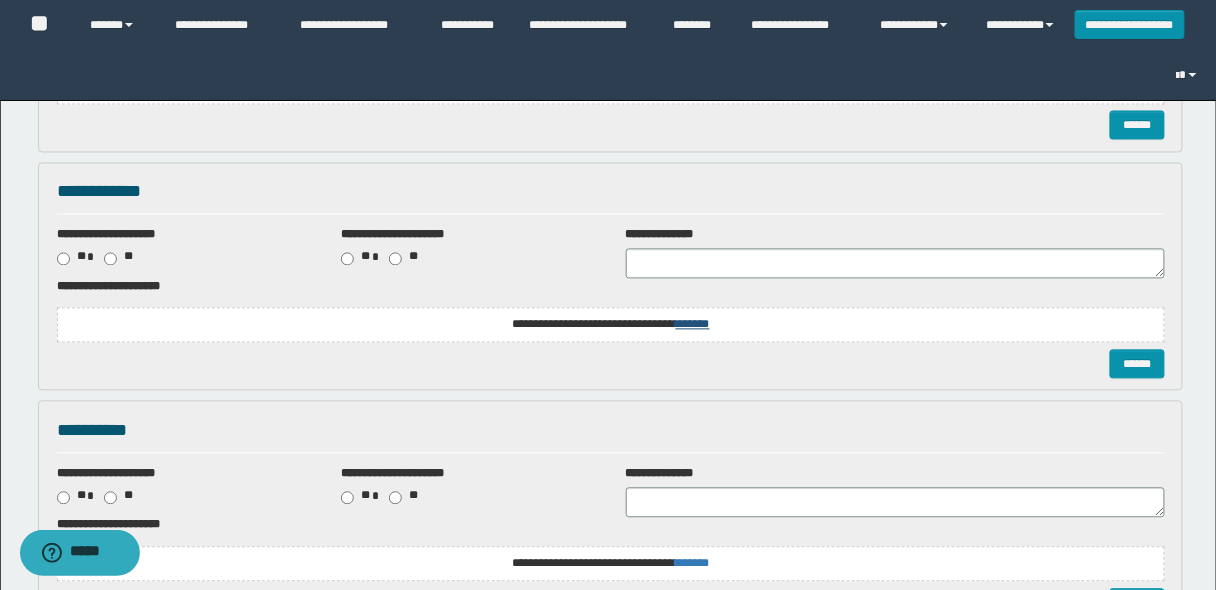 scroll, scrollTop: 0, scrollLeft: 0, axis: both 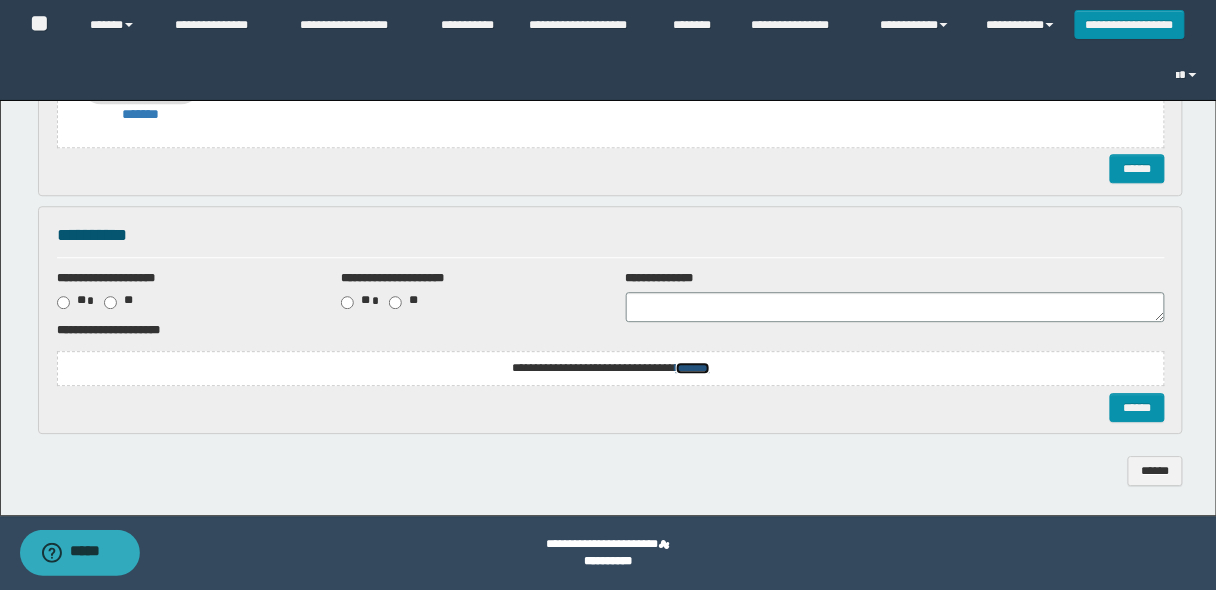 click on "*******" at bounding box center [0, 0] 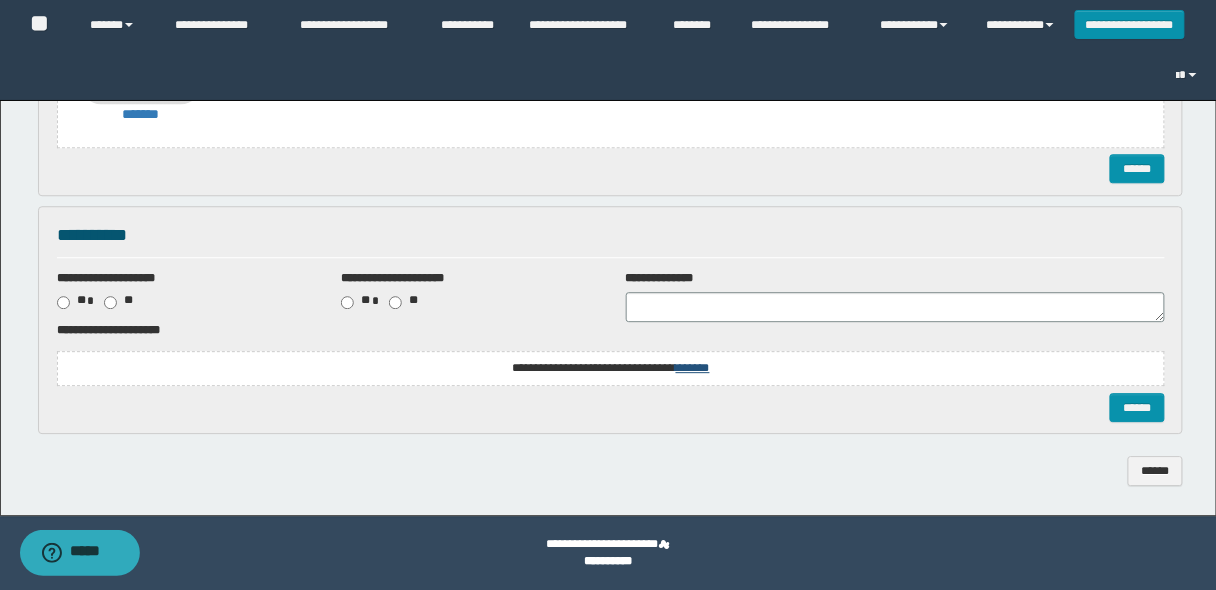 scroll, scrollTop: 0, scrollLeft: 0, axis: both 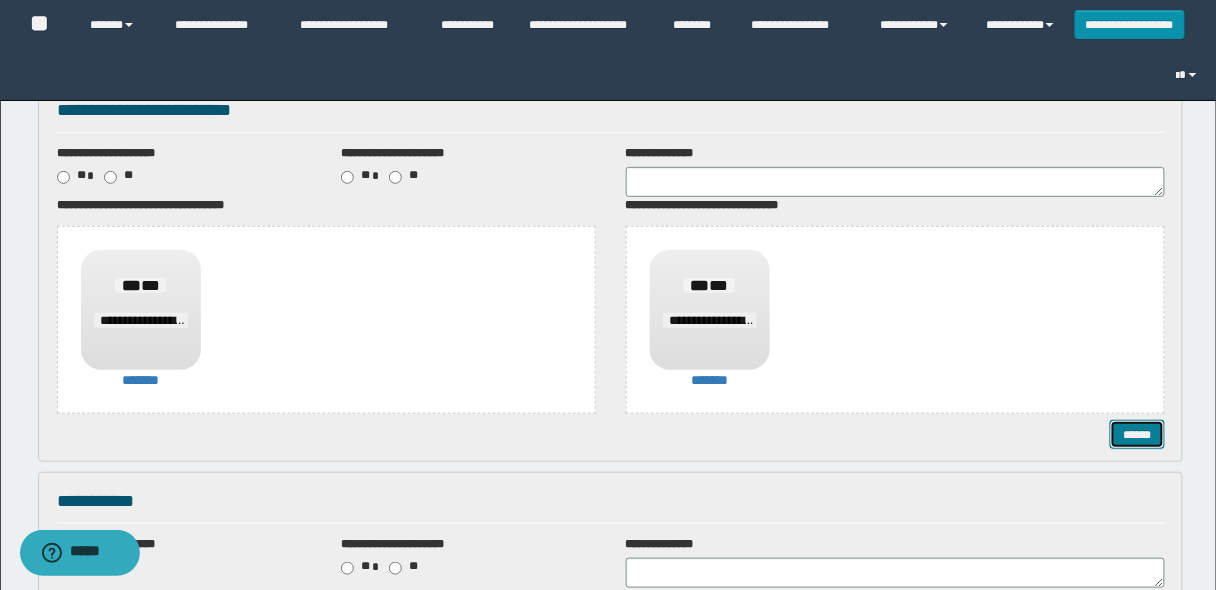 click on "******" at bounding box center (1137, 434) 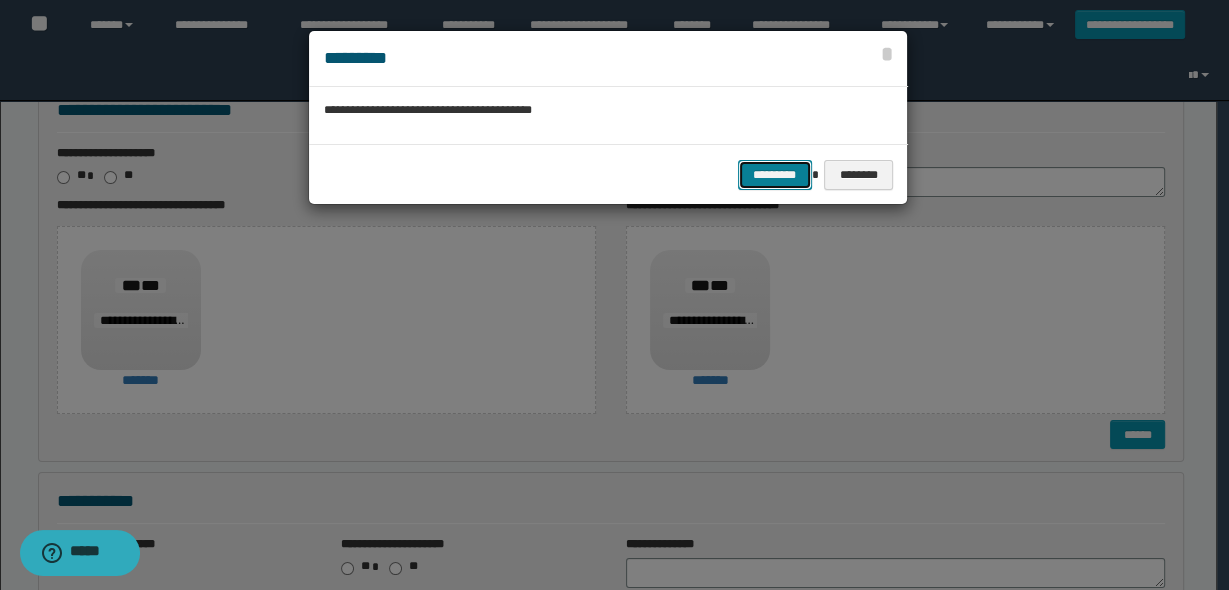 click on "*********" at bounding box center [775, 174] 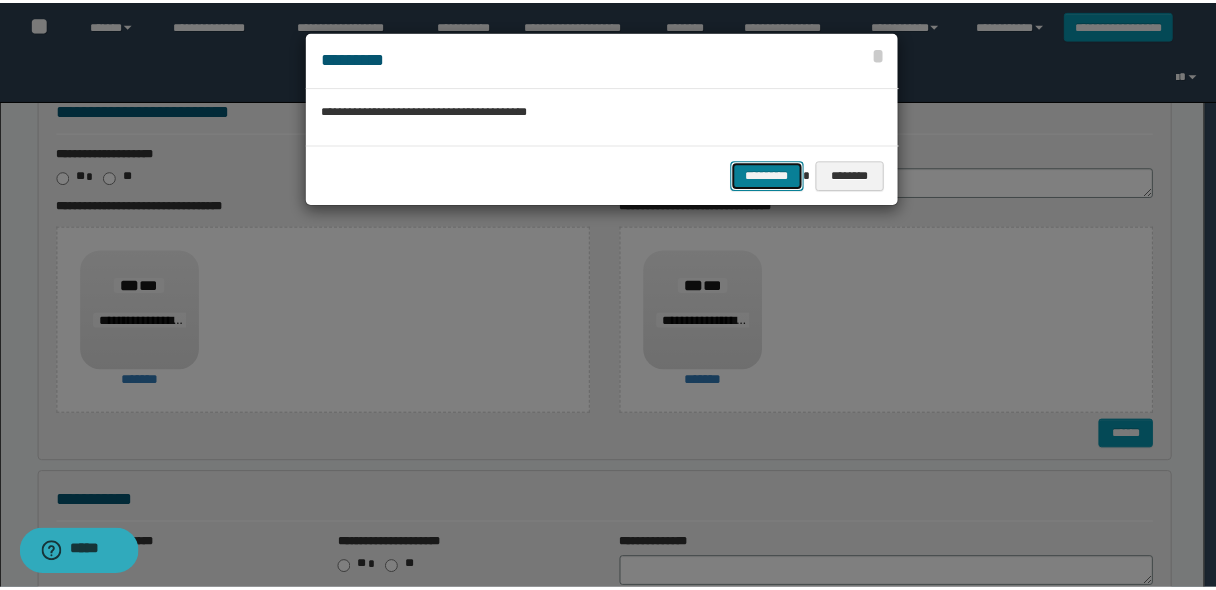 scroll, scrollTop: 0, scrollLeft: 0, axis: both 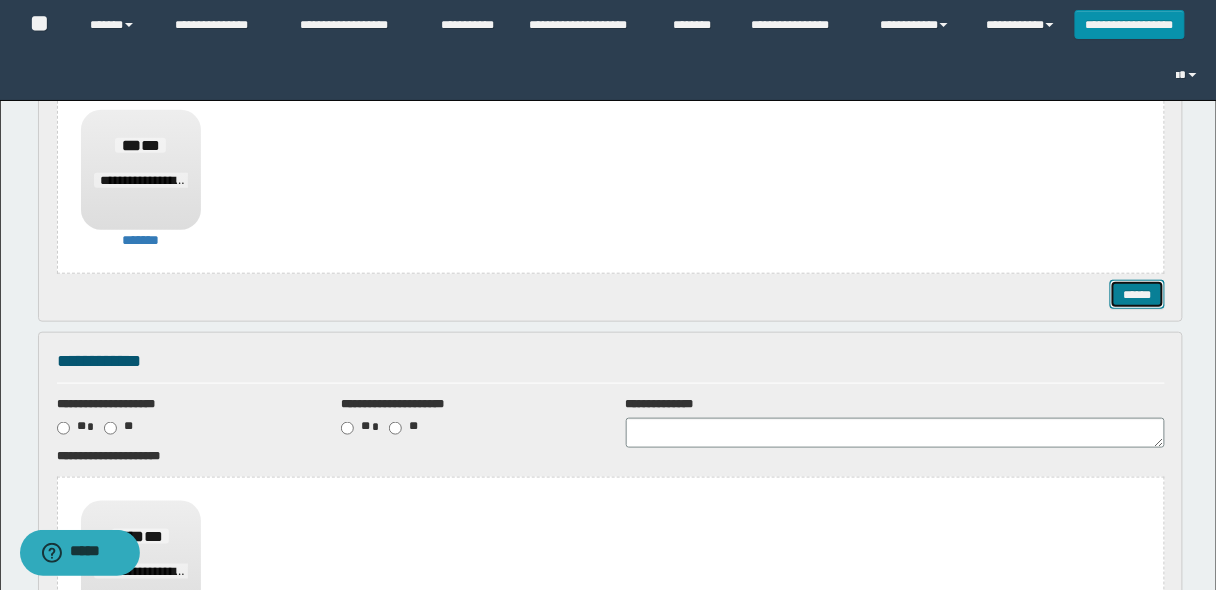 click on "******" at bounding box center [1137, 294] 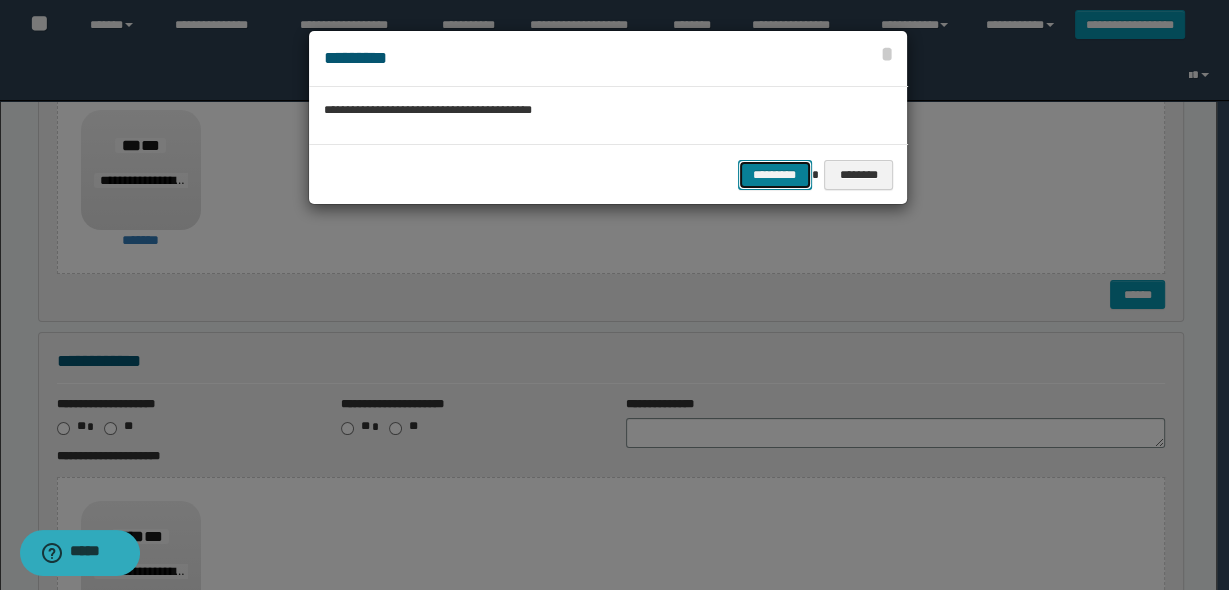 click on "*********" at bounding box center [775, 174] 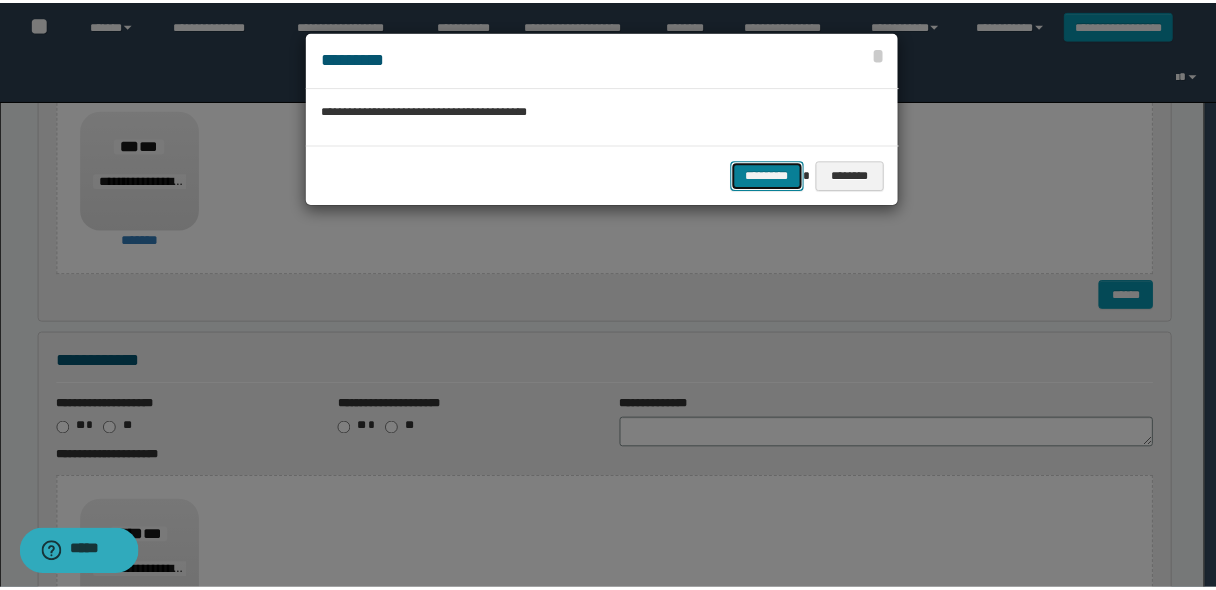 scroll, scrollTop: 0, scrollLeft: 0, axis: both 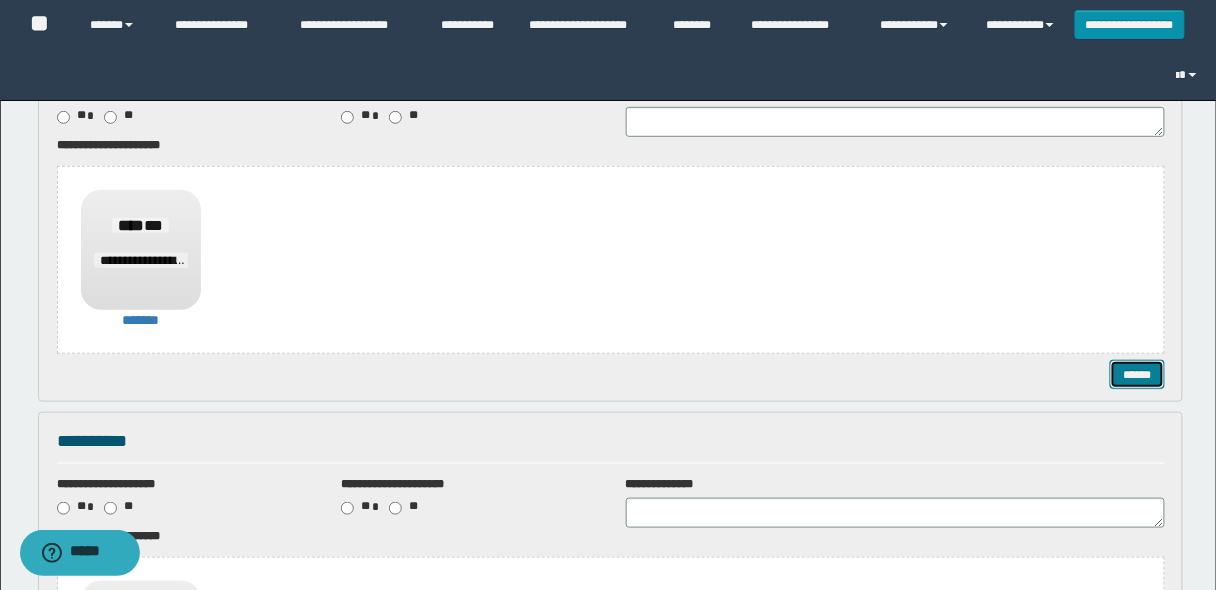 click on "******" at bounding box center [1137, 374] 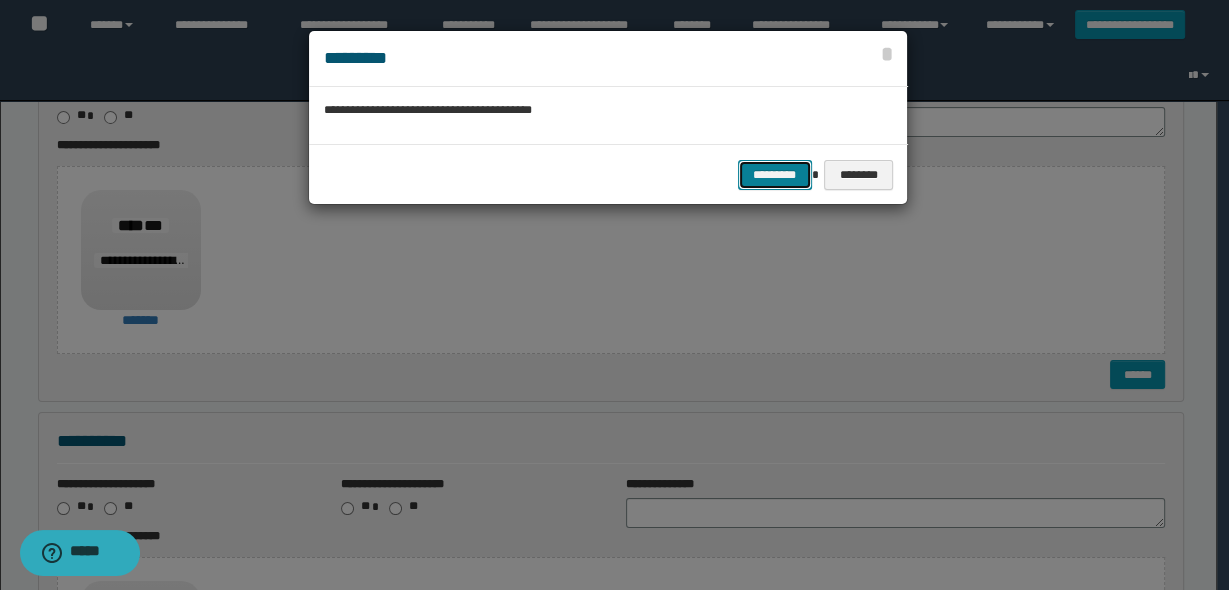 click on "*********" at bounding box center [775, 174] 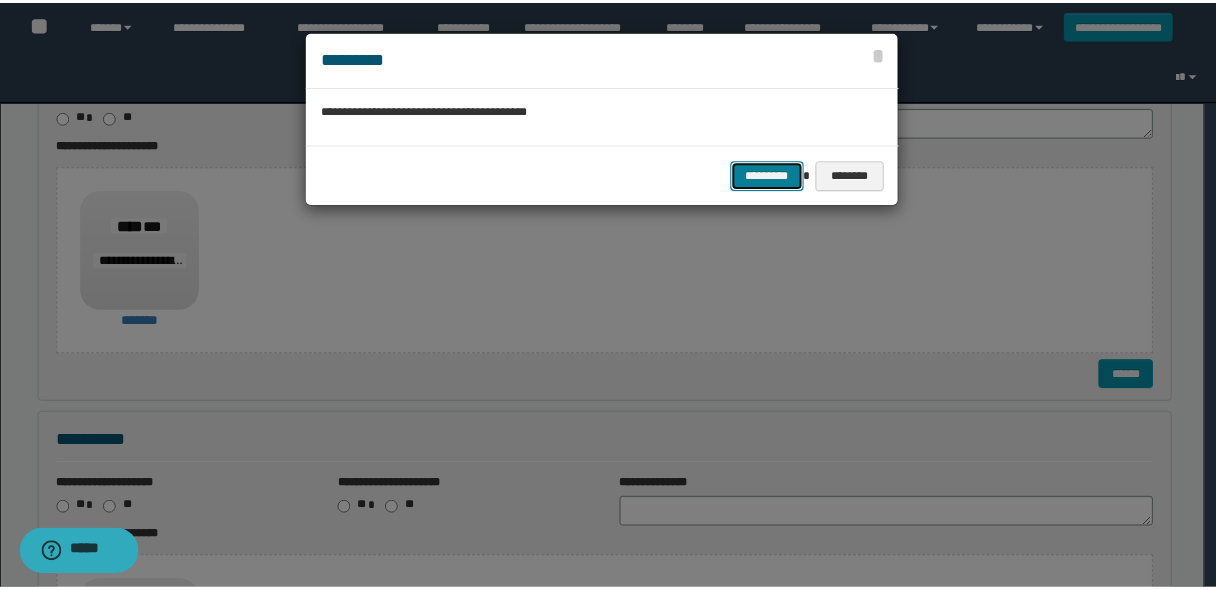 scroll, scrollTop: 0, scrollLeft: 0, axis: both 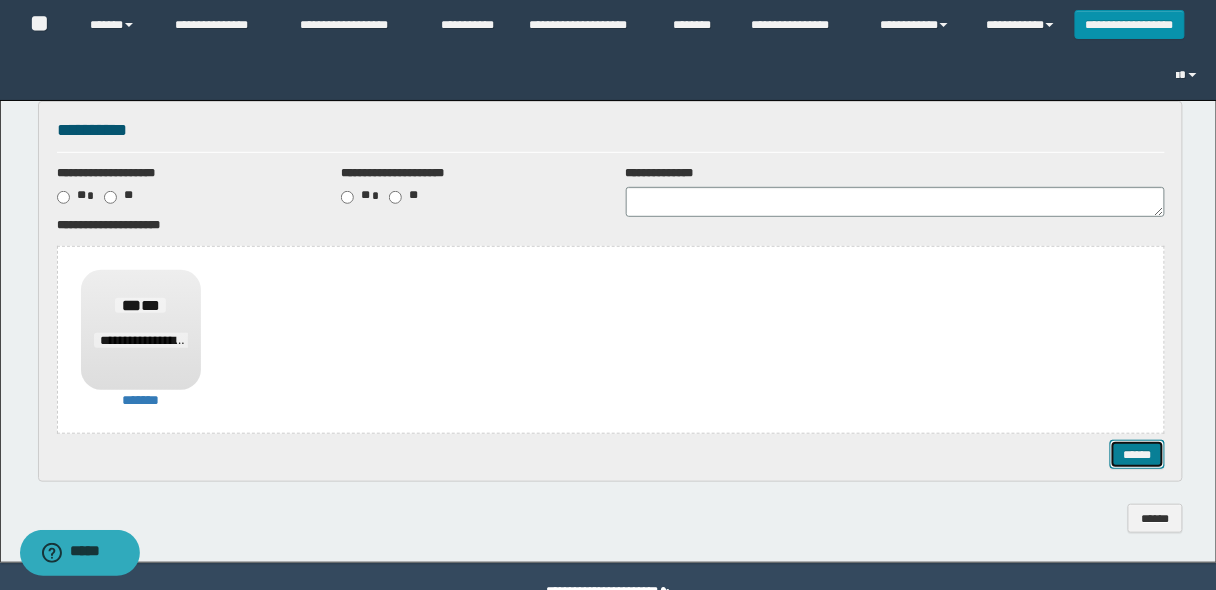 click on "******" at bounding box center [1137, 454] 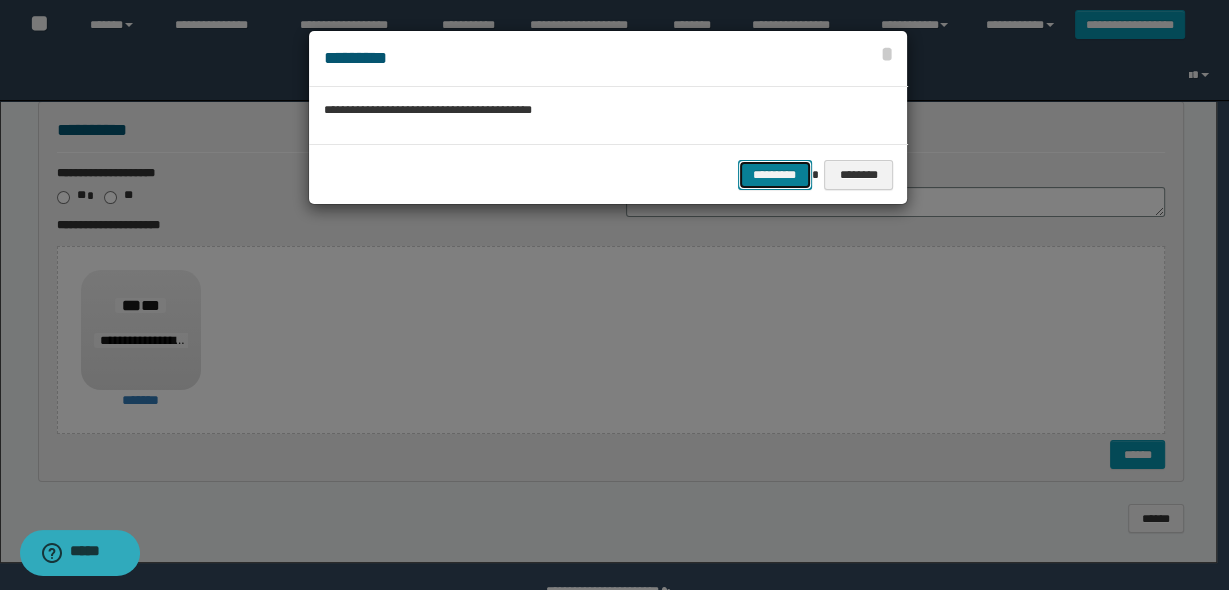 click on "*********" at bounding box center [775, 174] 